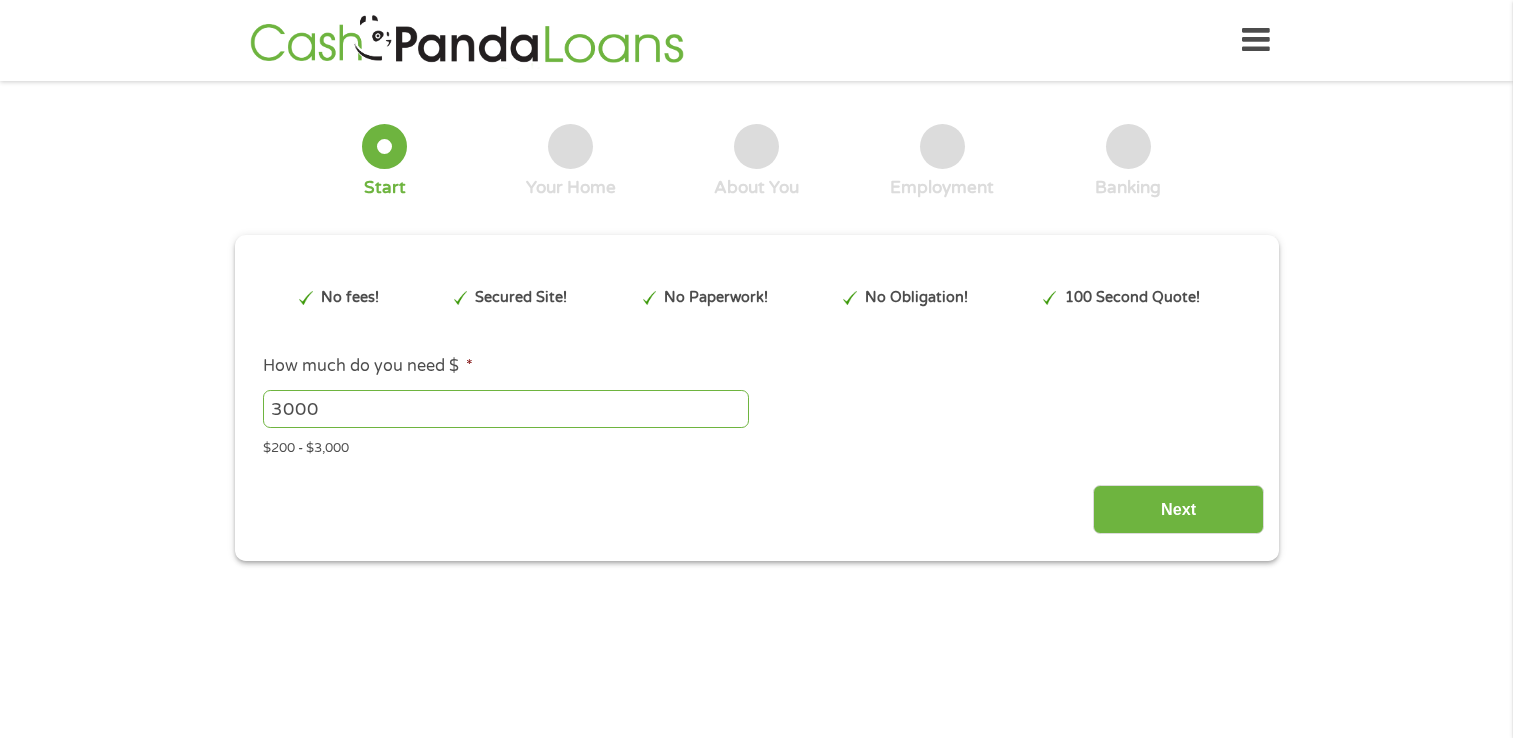scroll, scrollTop: 0, scrollLeft: 0, axis: both 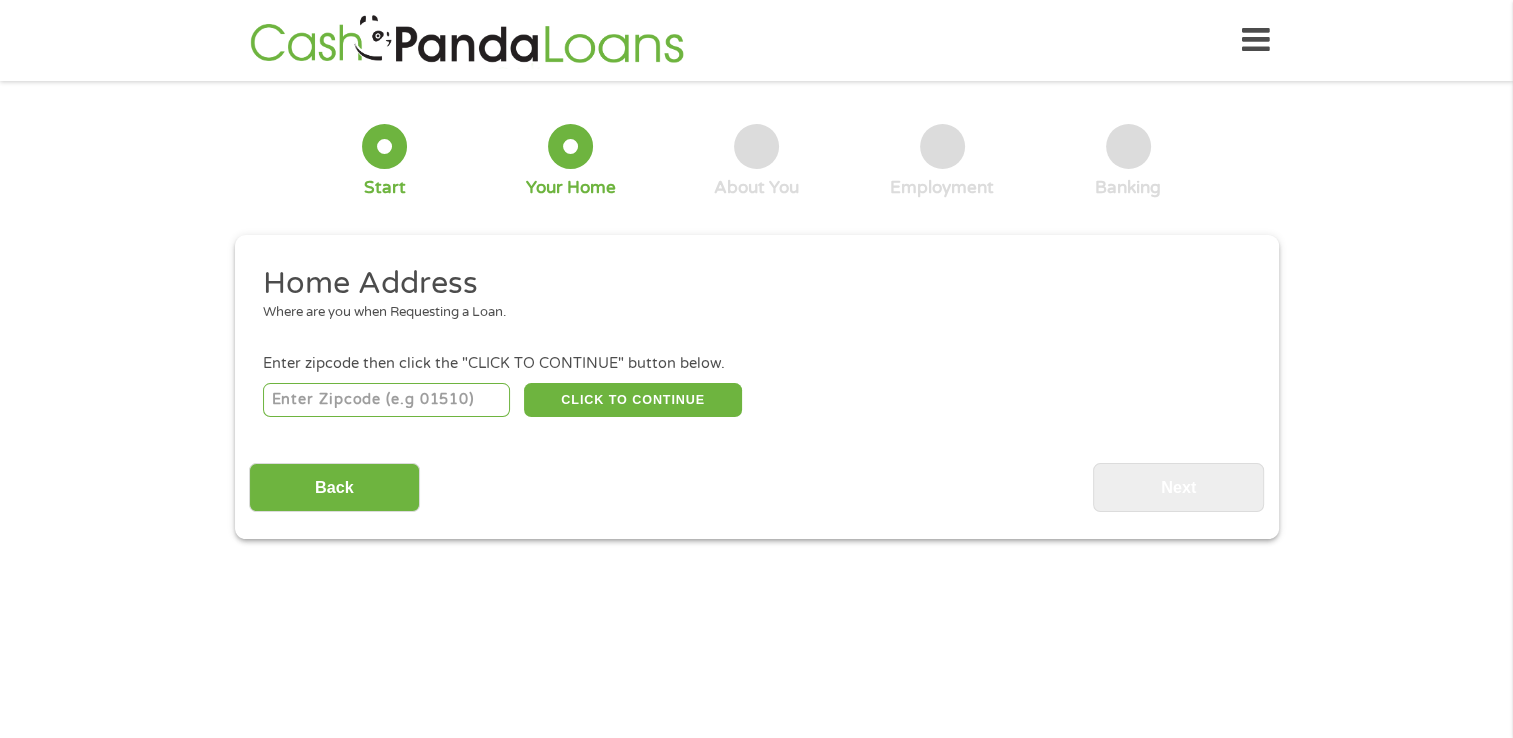 click at bounding box center [386, 400] 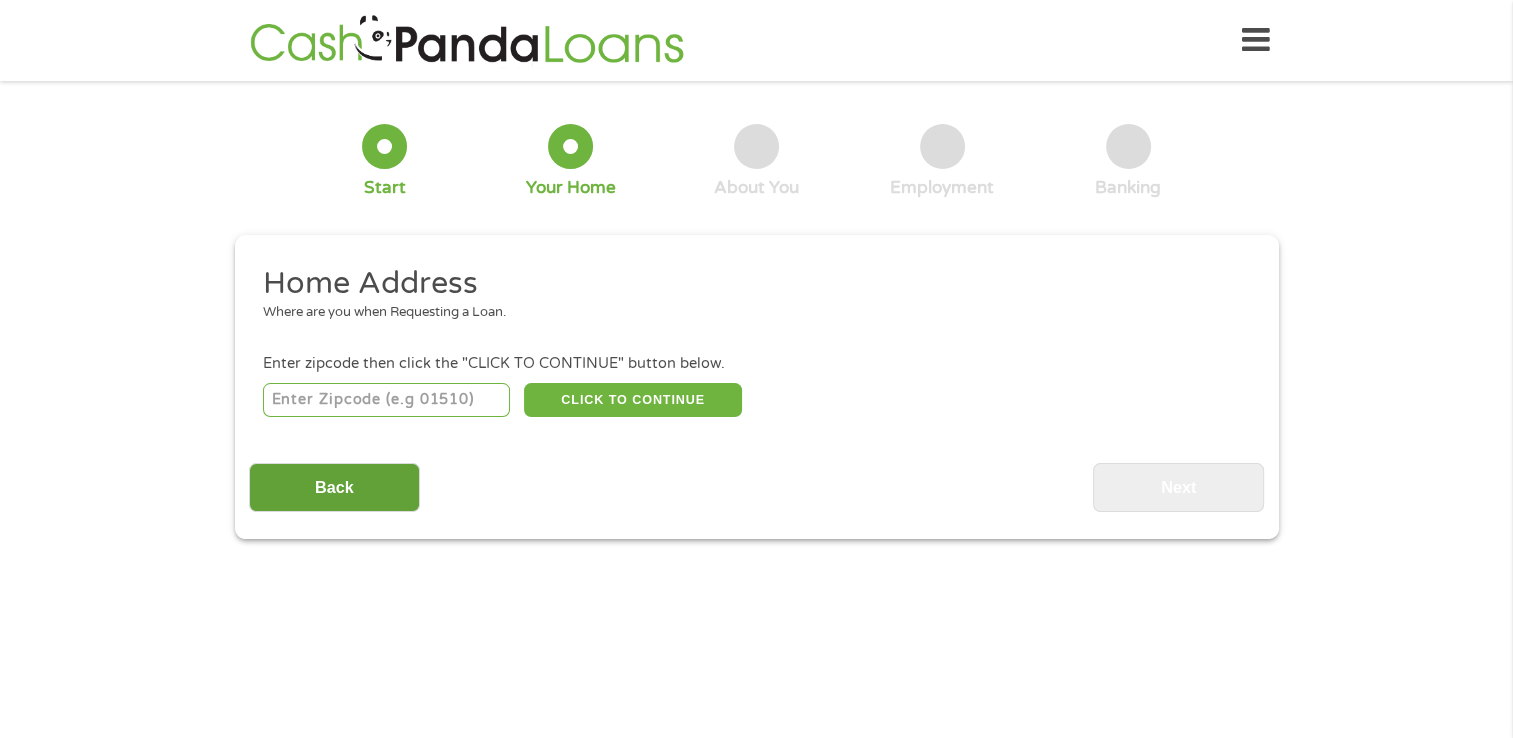 type on "[POSTAL_CODE]" 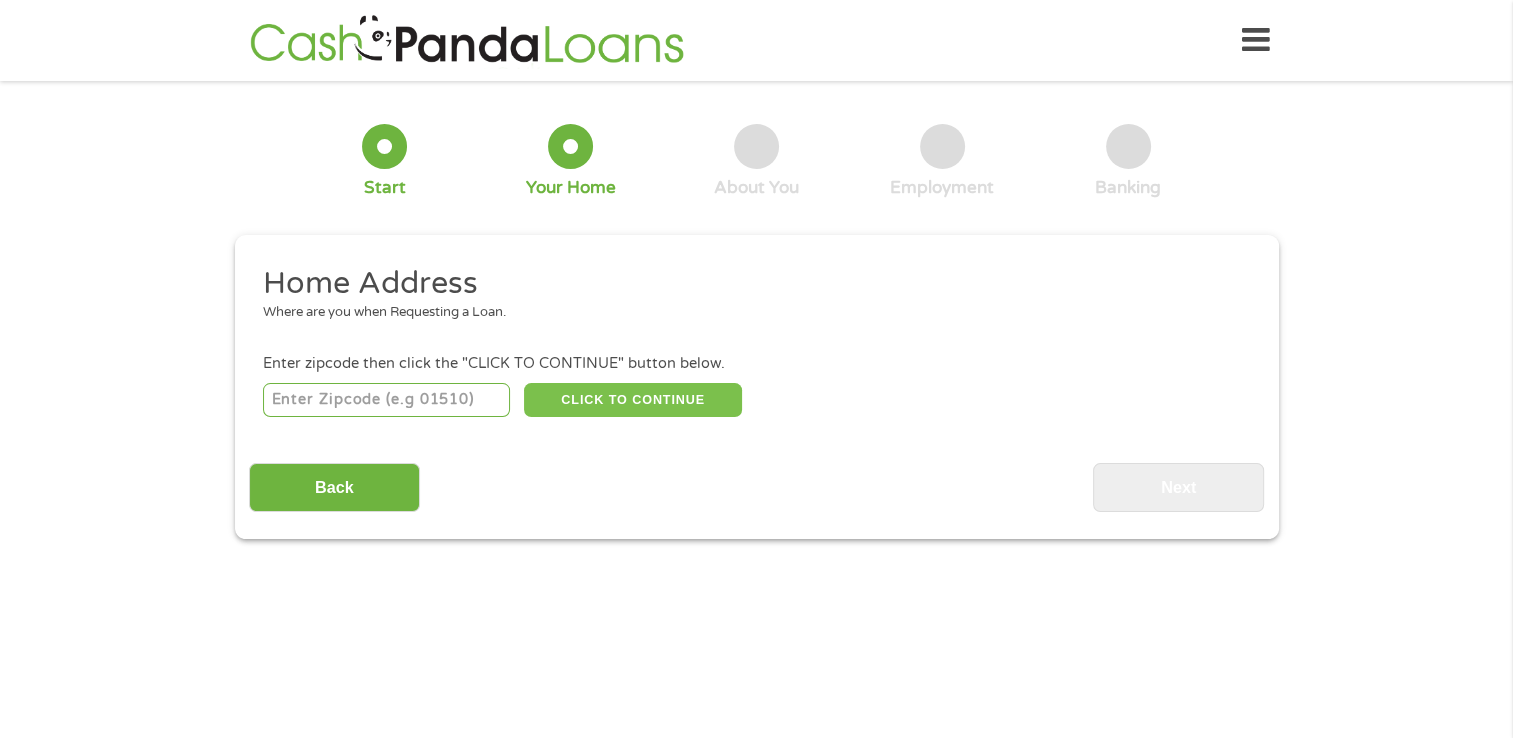 click on "CLICK TO CONTINUE" at bounding box center (633, 400) 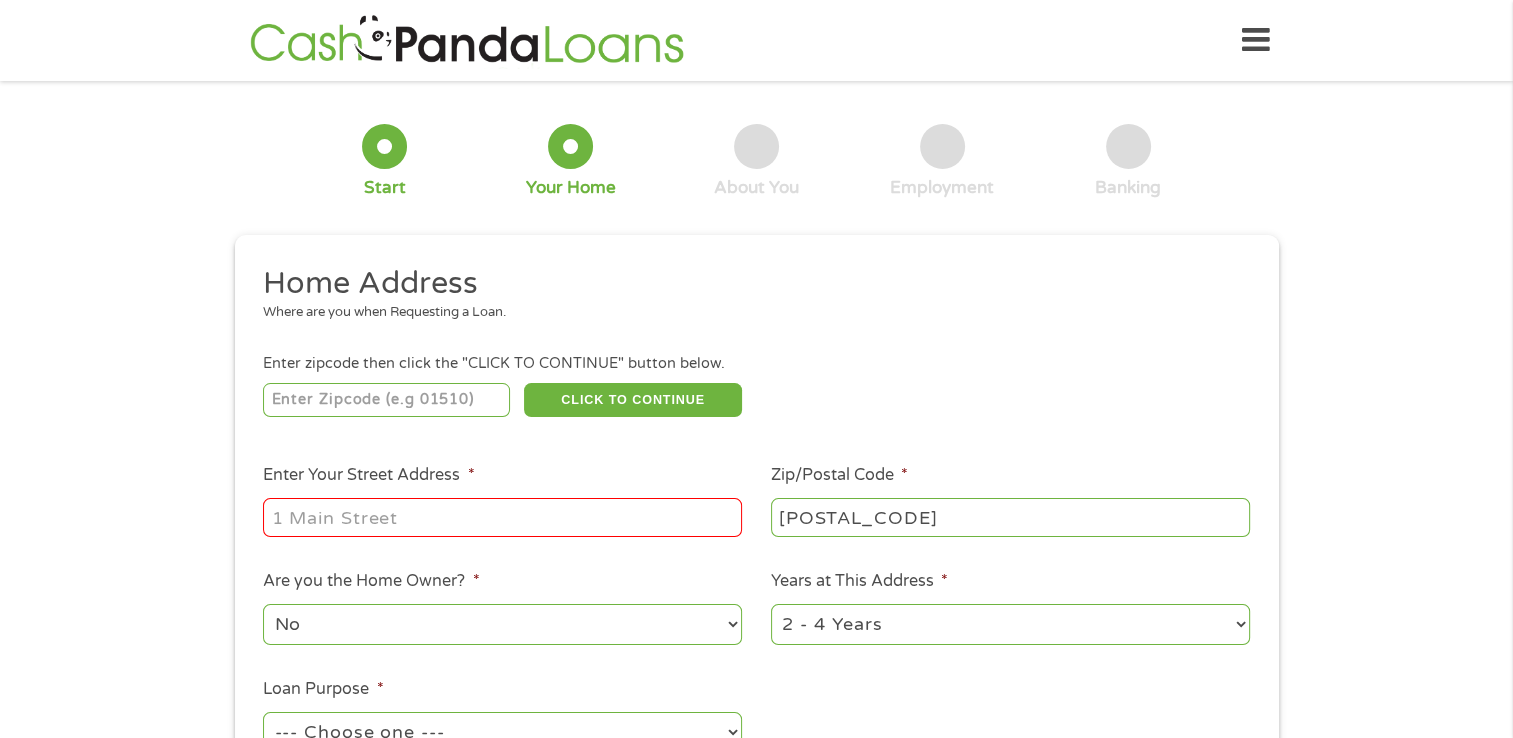 click on "Enter Your Street Address *" at bounding box center [502, 517] 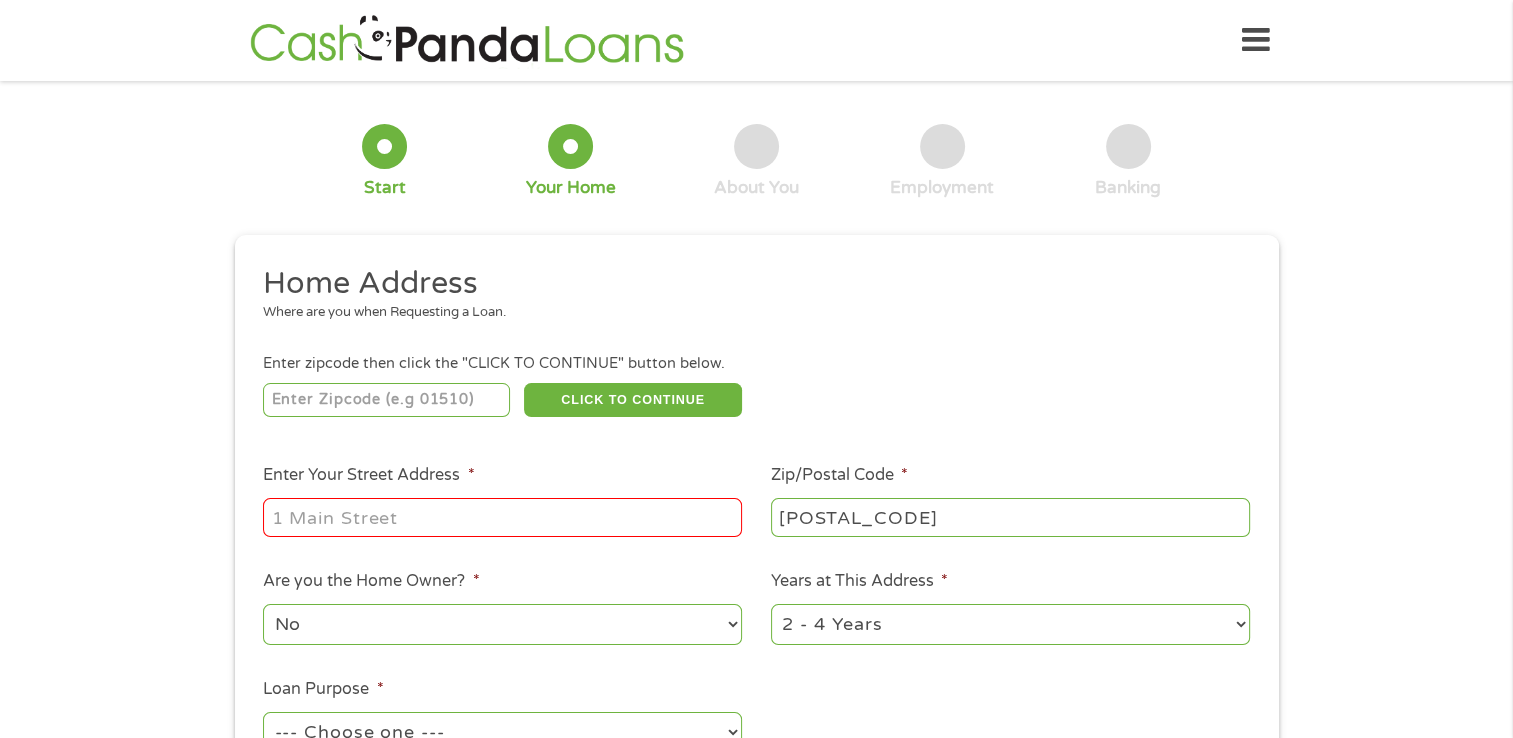 type on "[NUMBER] [STREET], [CITY], [STATE], [COUNTRY]" 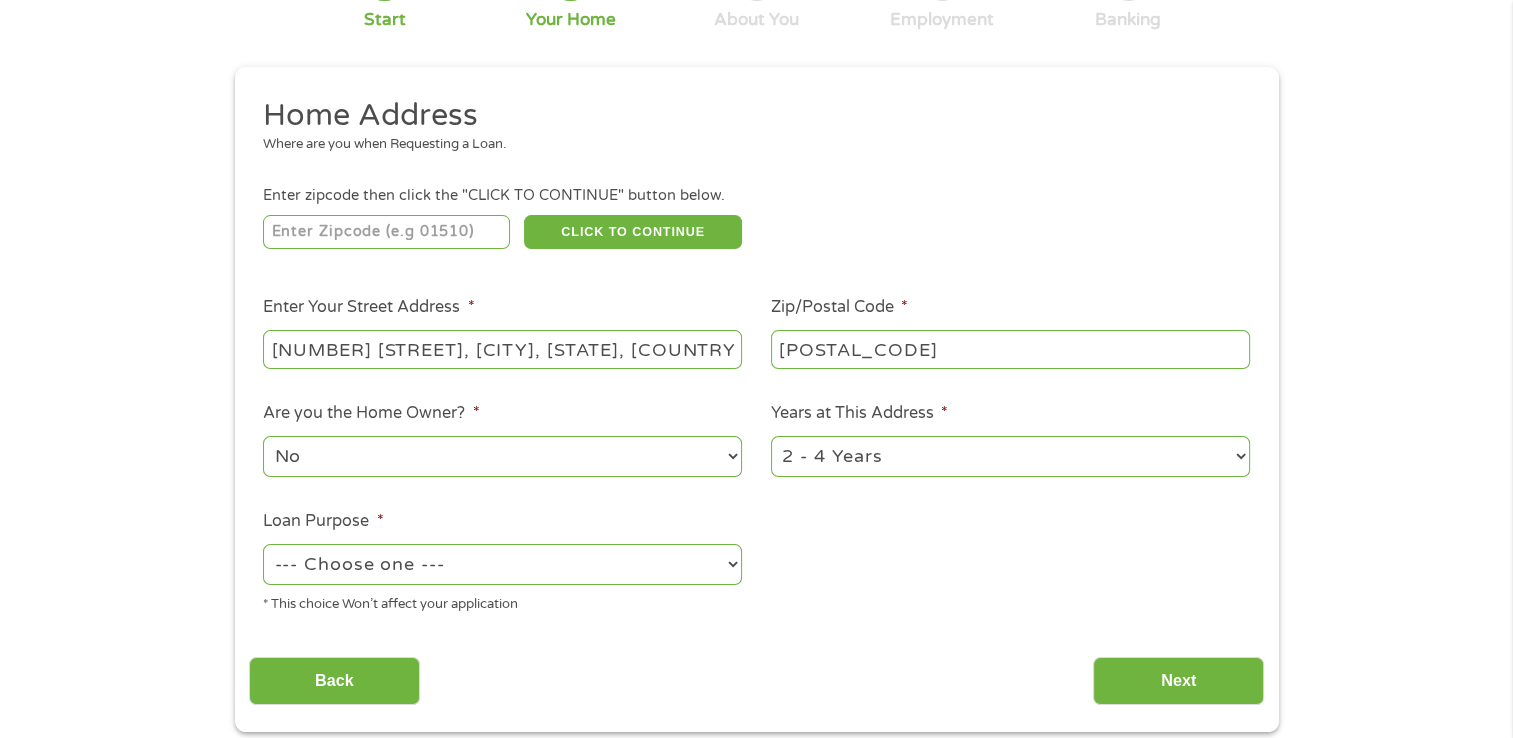 scroll, scrollTop: 170, scrollLeft: 0, axis: vertical 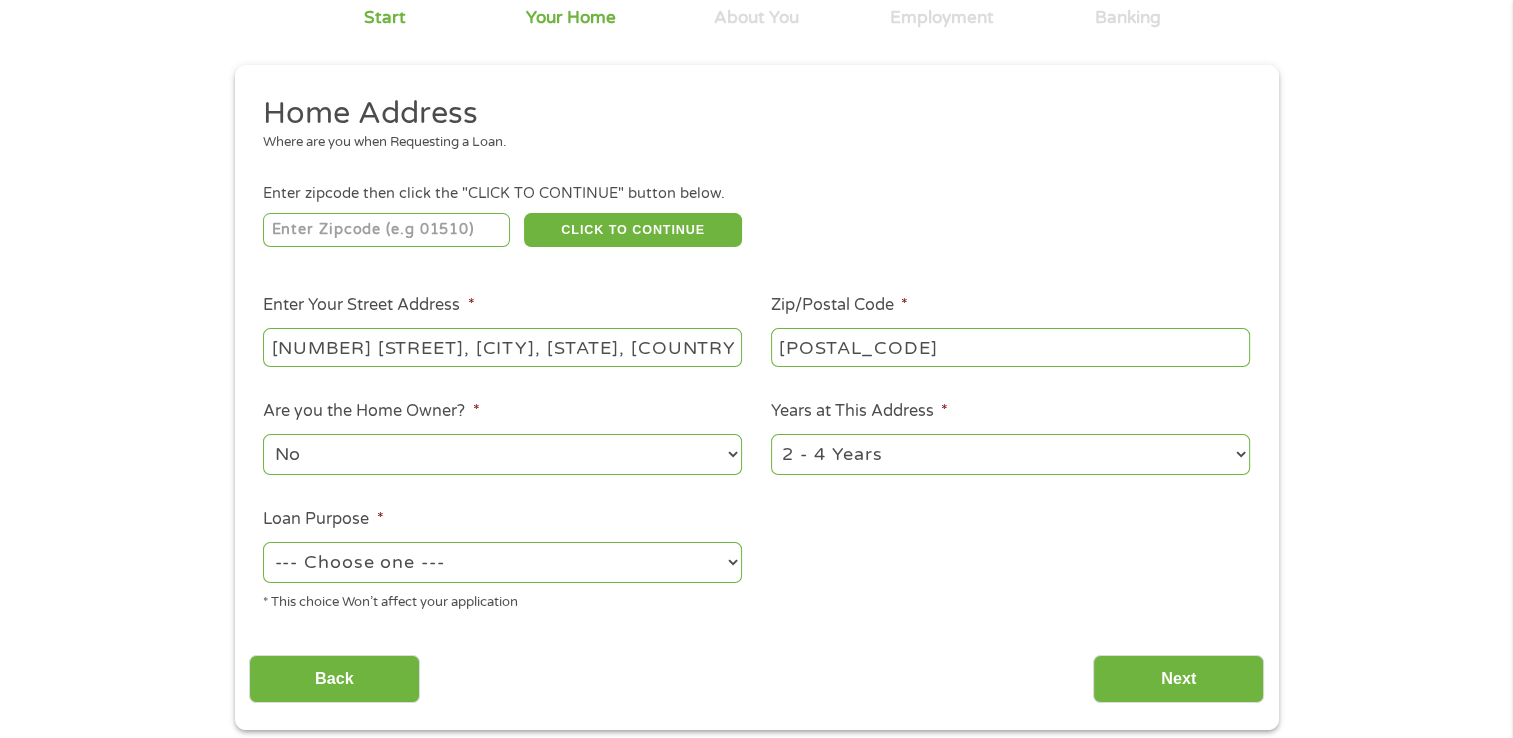 click on "1 Year or less 1 - 2 Years 2 - 4 Years Over 4 Years" at bounding box center (1010, 454) 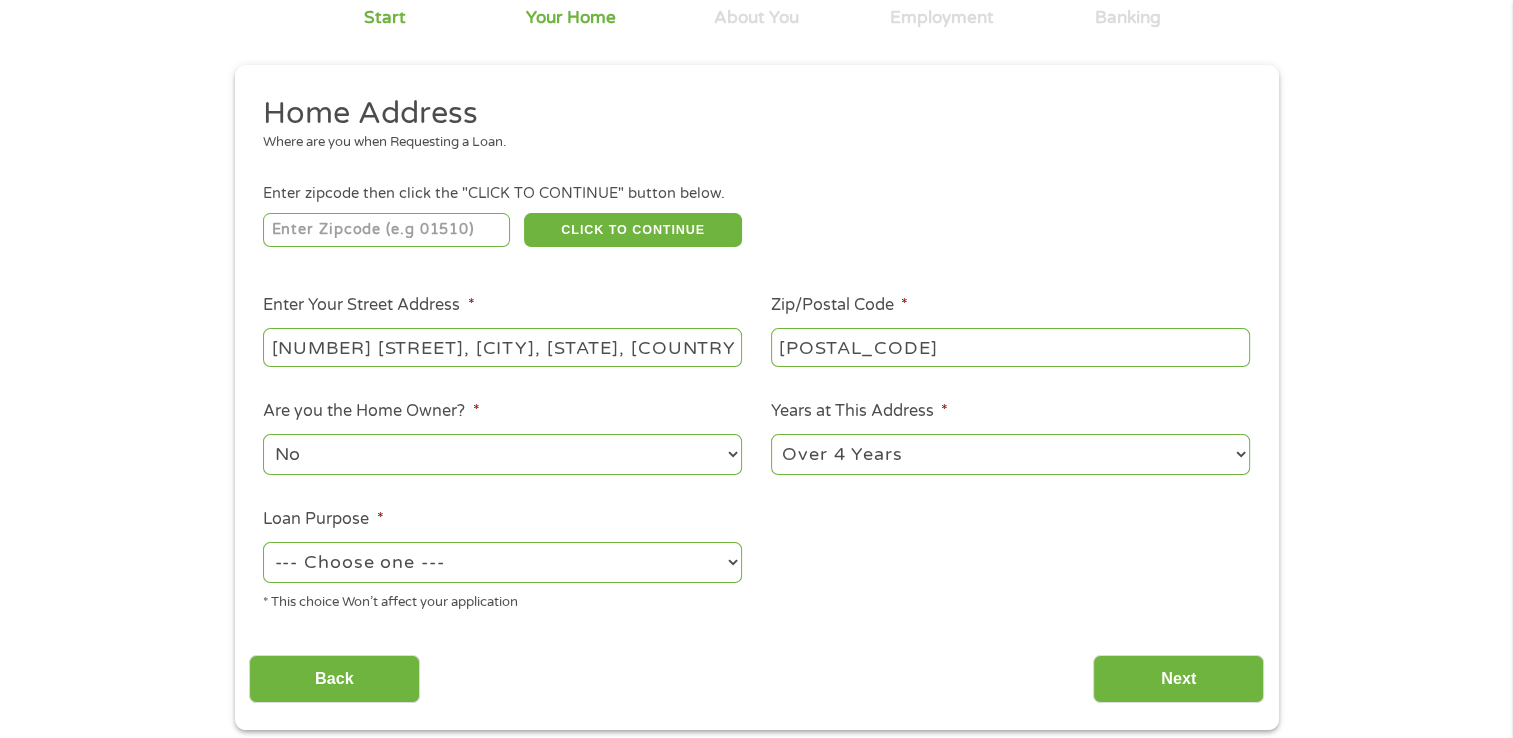 click on "1 Year or less 1 - 2 Years 2 - 4 Years Over 4 Years" at bounding box center (1010, 454) 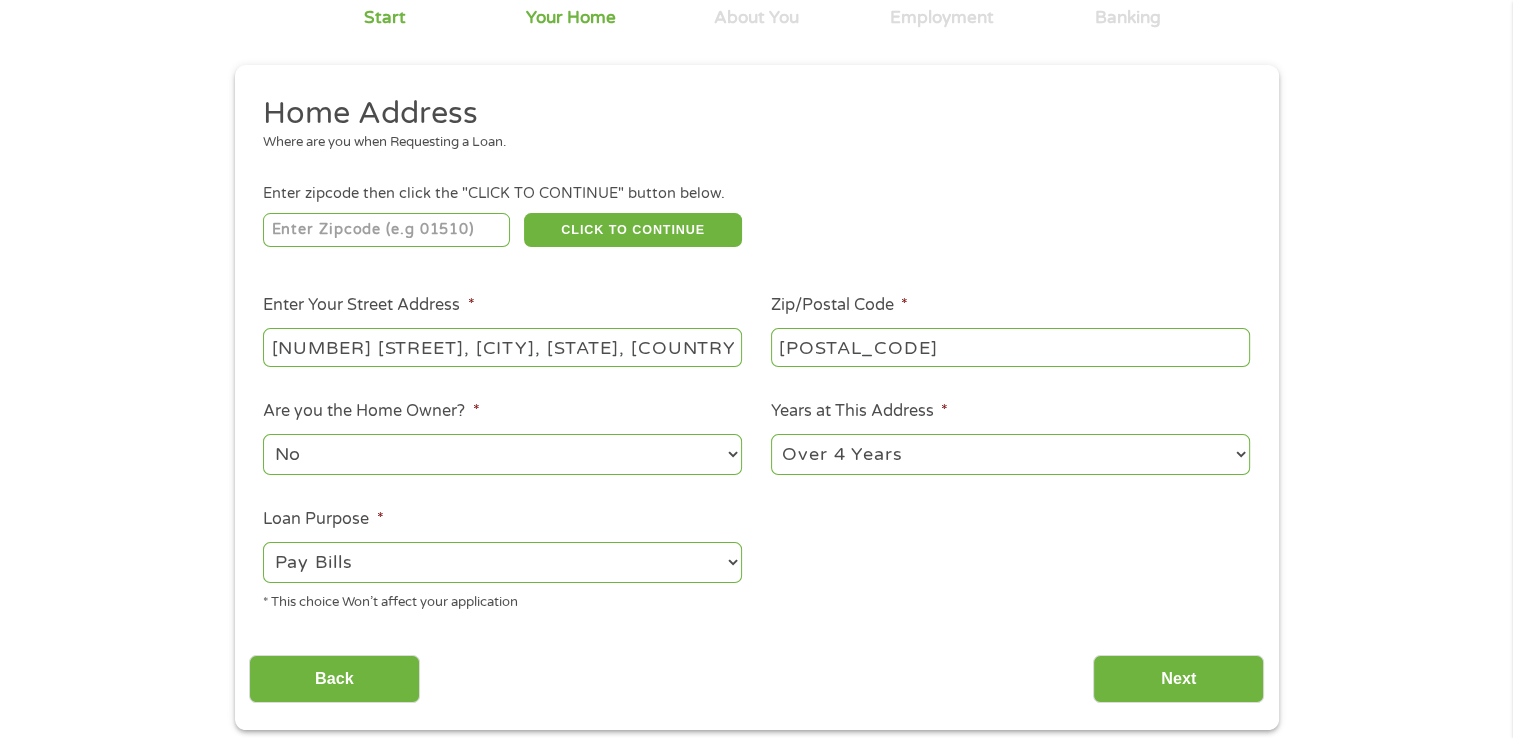 click on "--- Choose one --- Pay Bills Debt Consolidation Home Improvement Major Purchase Car Loan Short Term Cash Medical Expenses Other" at bounding box center (502, 562) 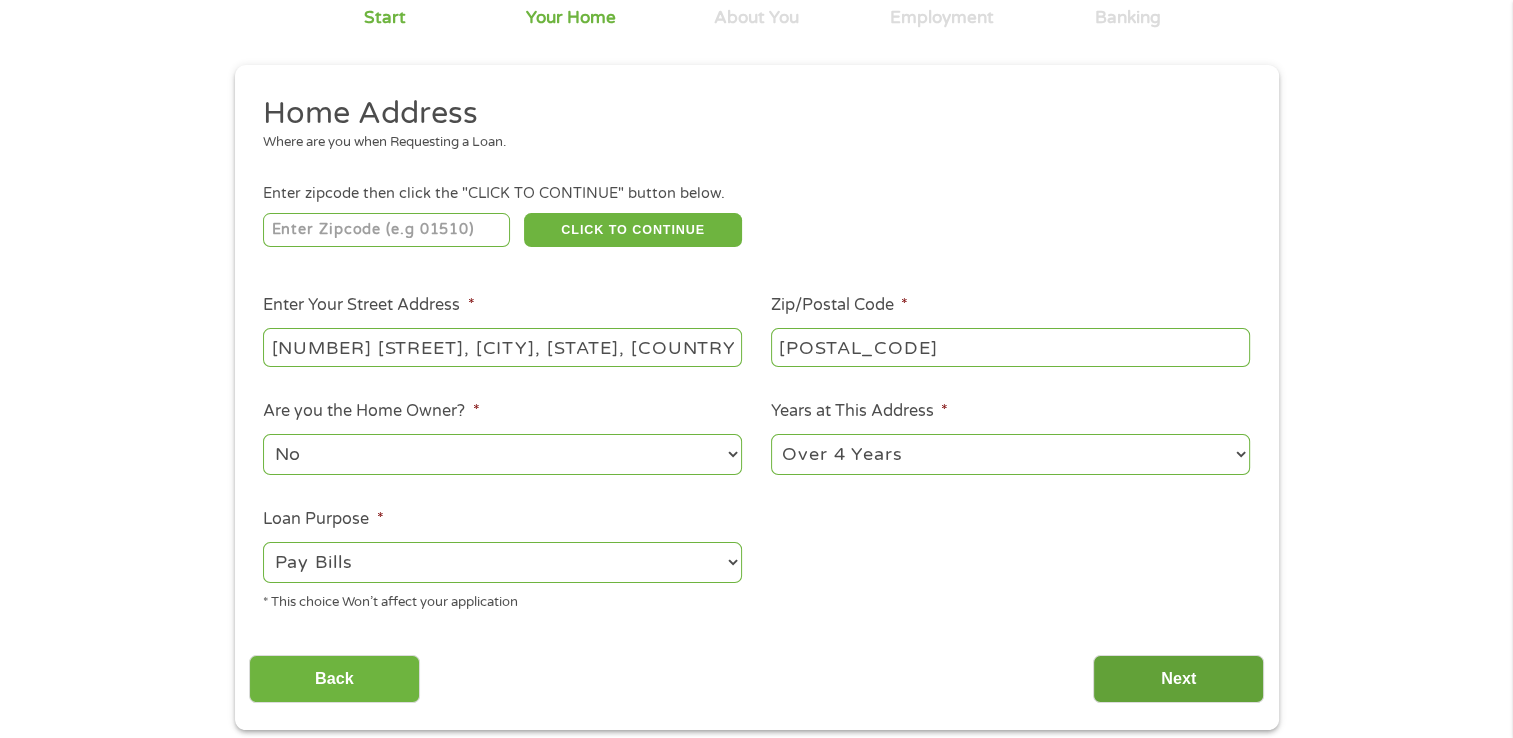 click on "Next" at bounding box center (1178, 679) 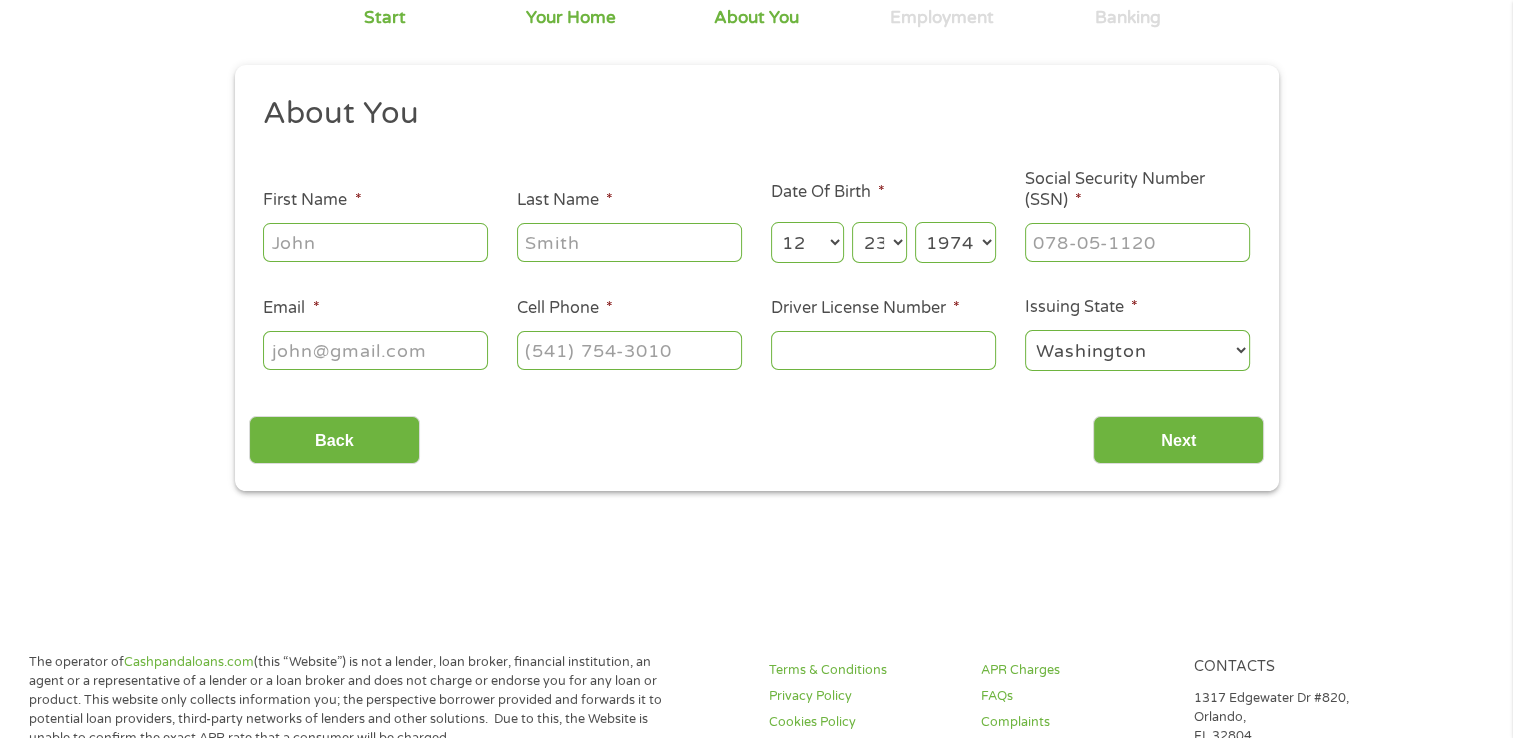 scroll, scrollTop: 8, scrollLeft: 8, axis: both 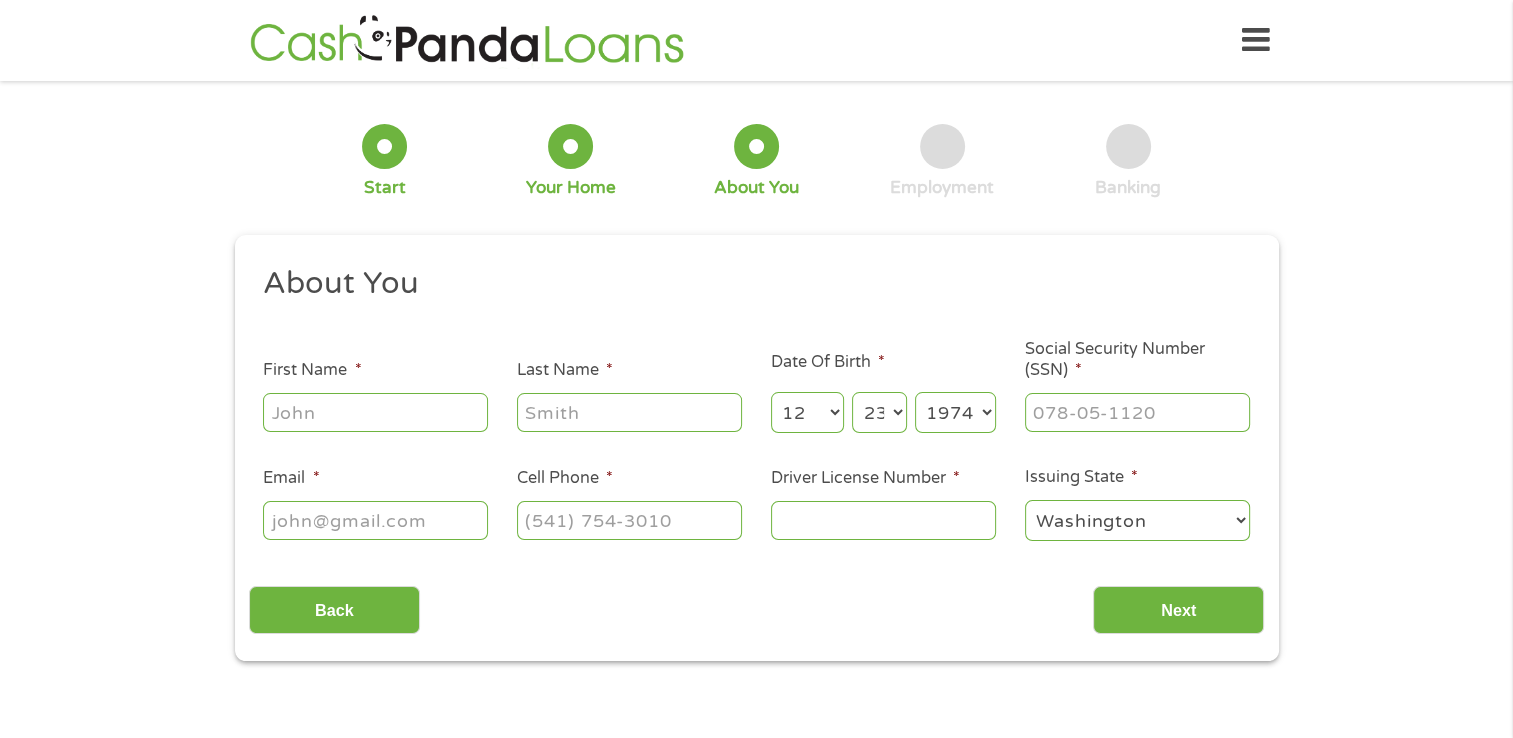 click on "First Name *" at bounding box center [375, 412] 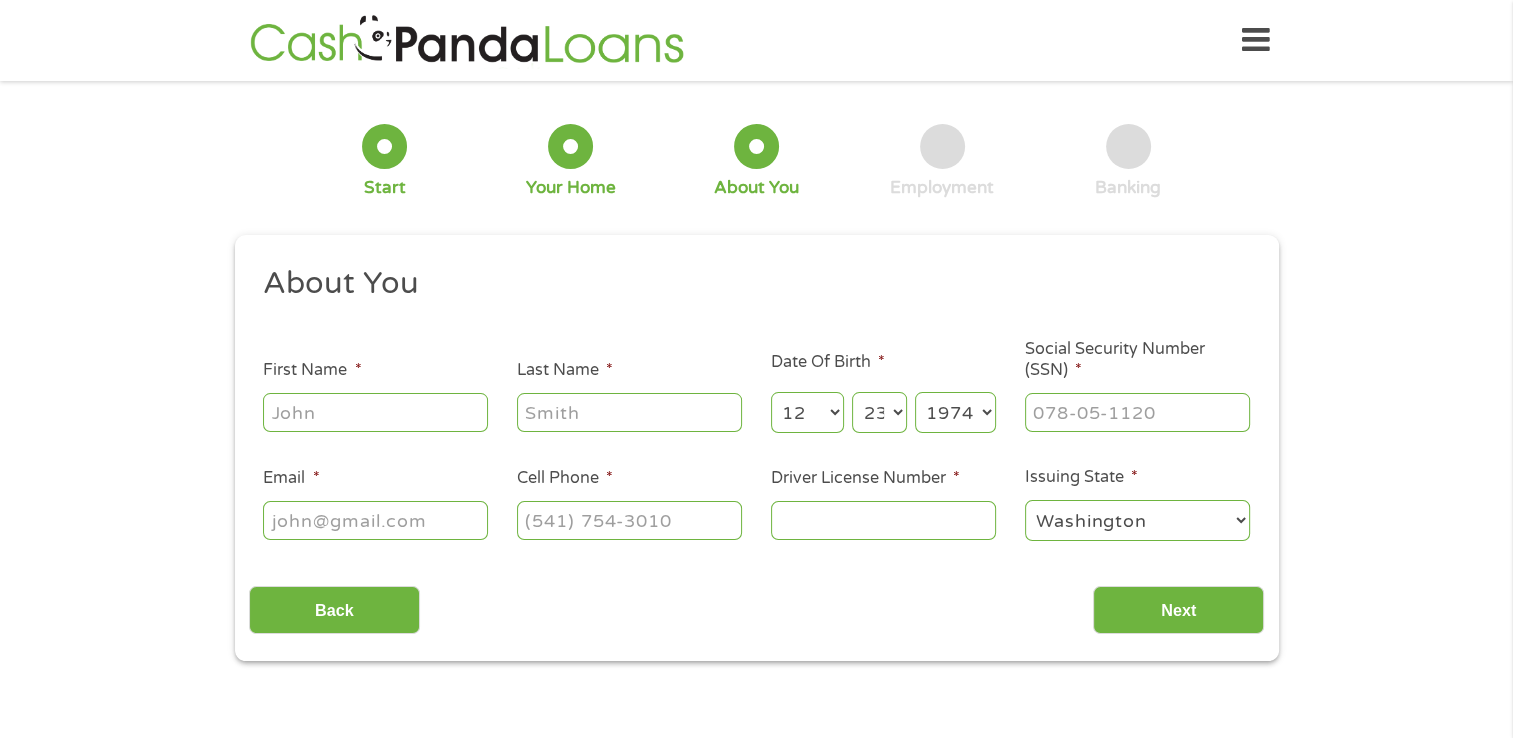 type on "[FIRST]" 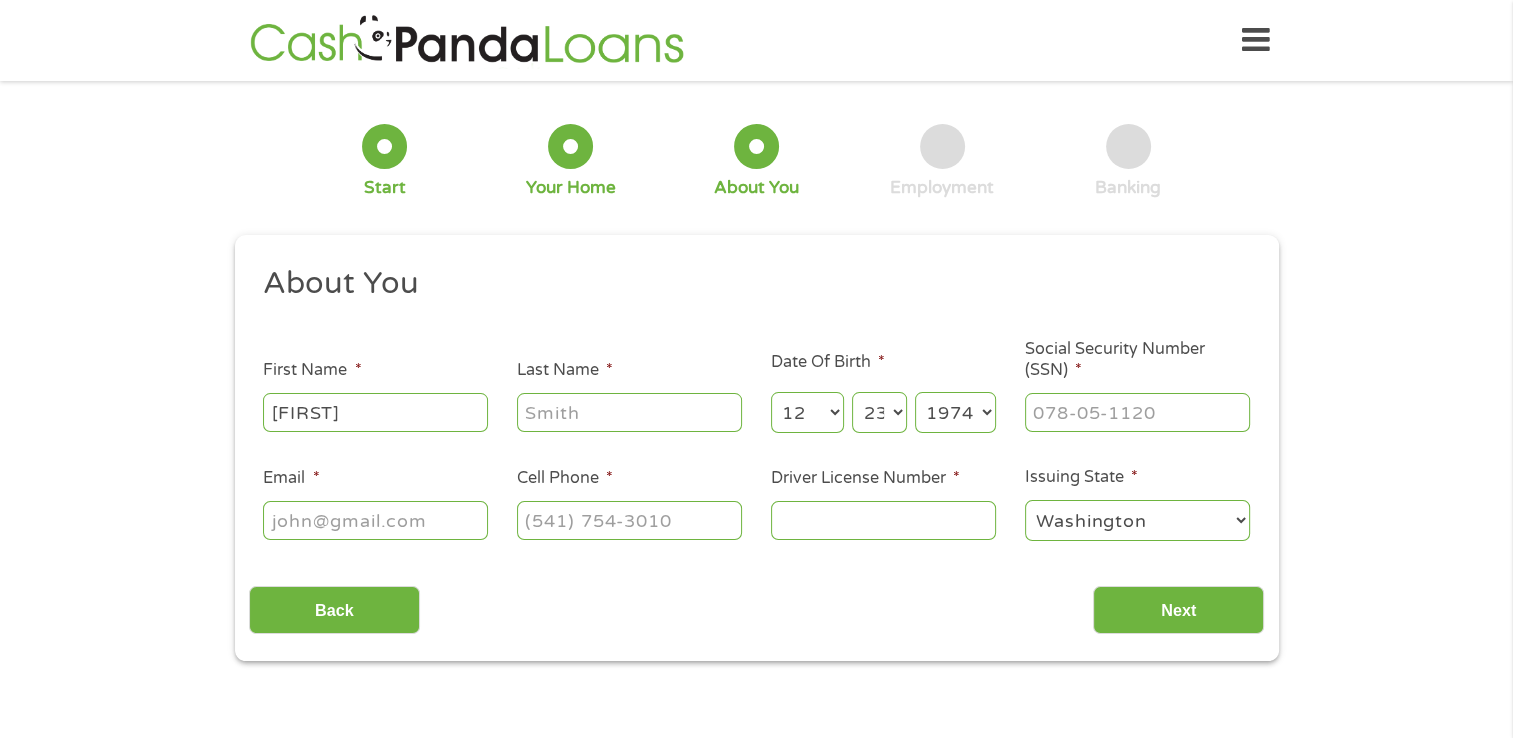 type on "[LAST]" 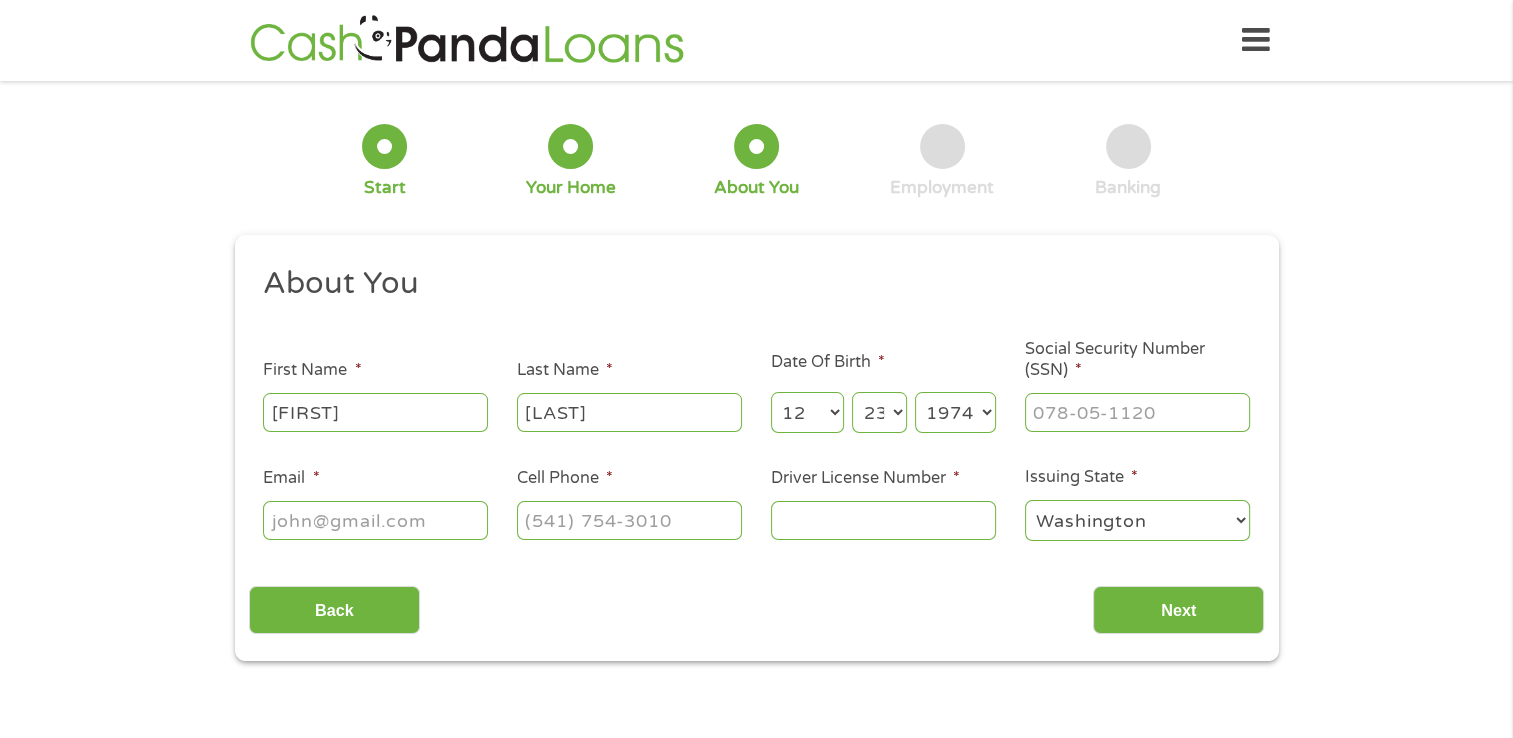 type on "[EMAIL]" 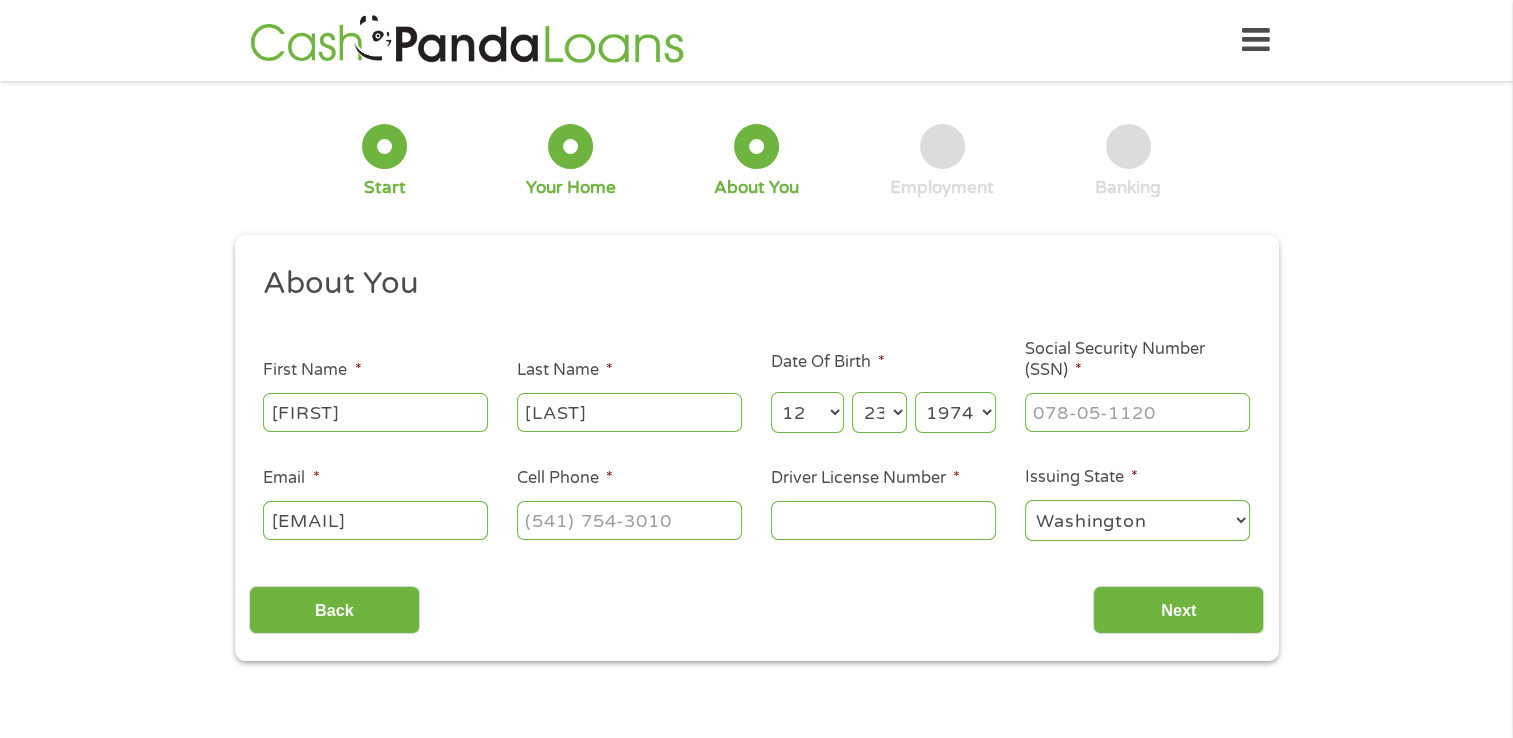 type on "[PHONE]" 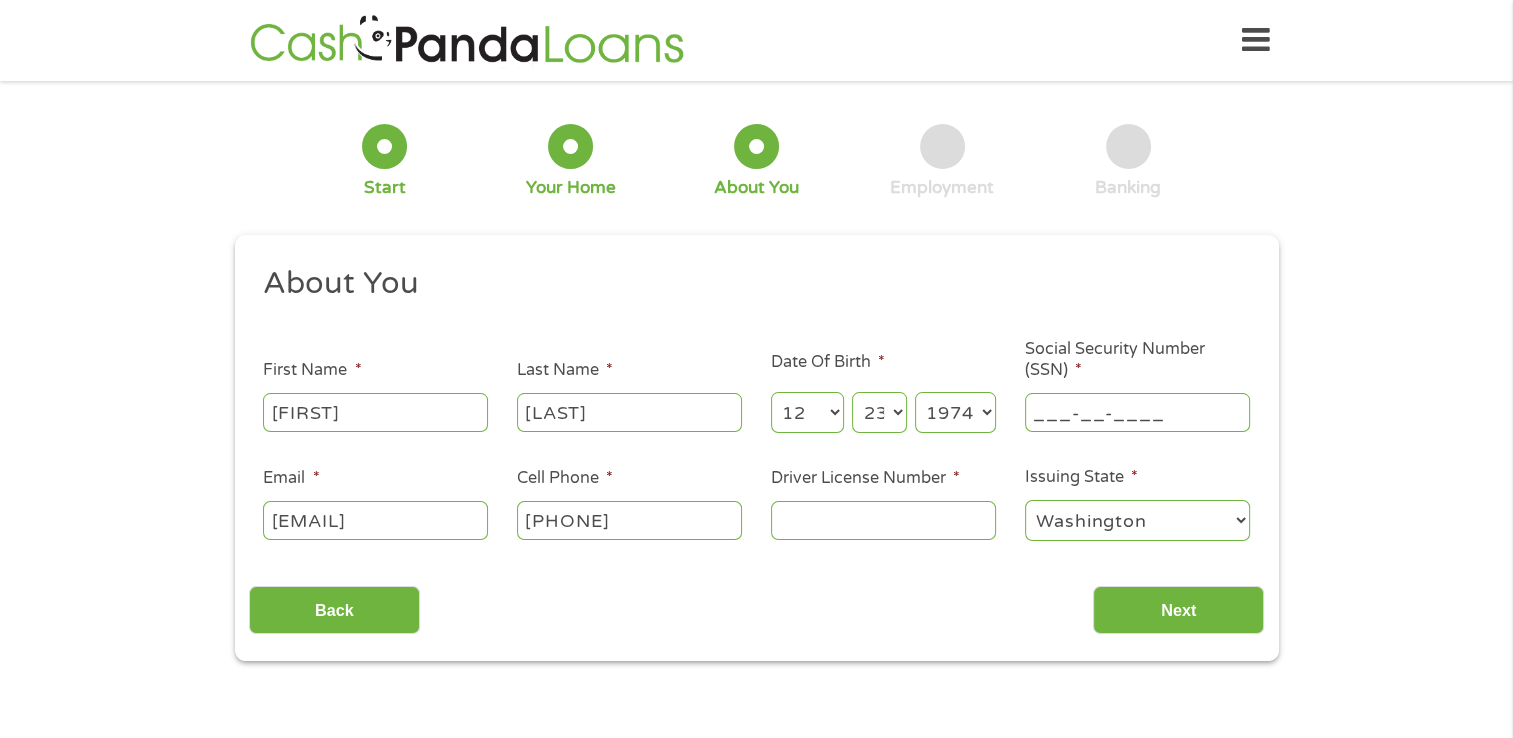click on "___-__-____" at bounding box center (1137, 412) 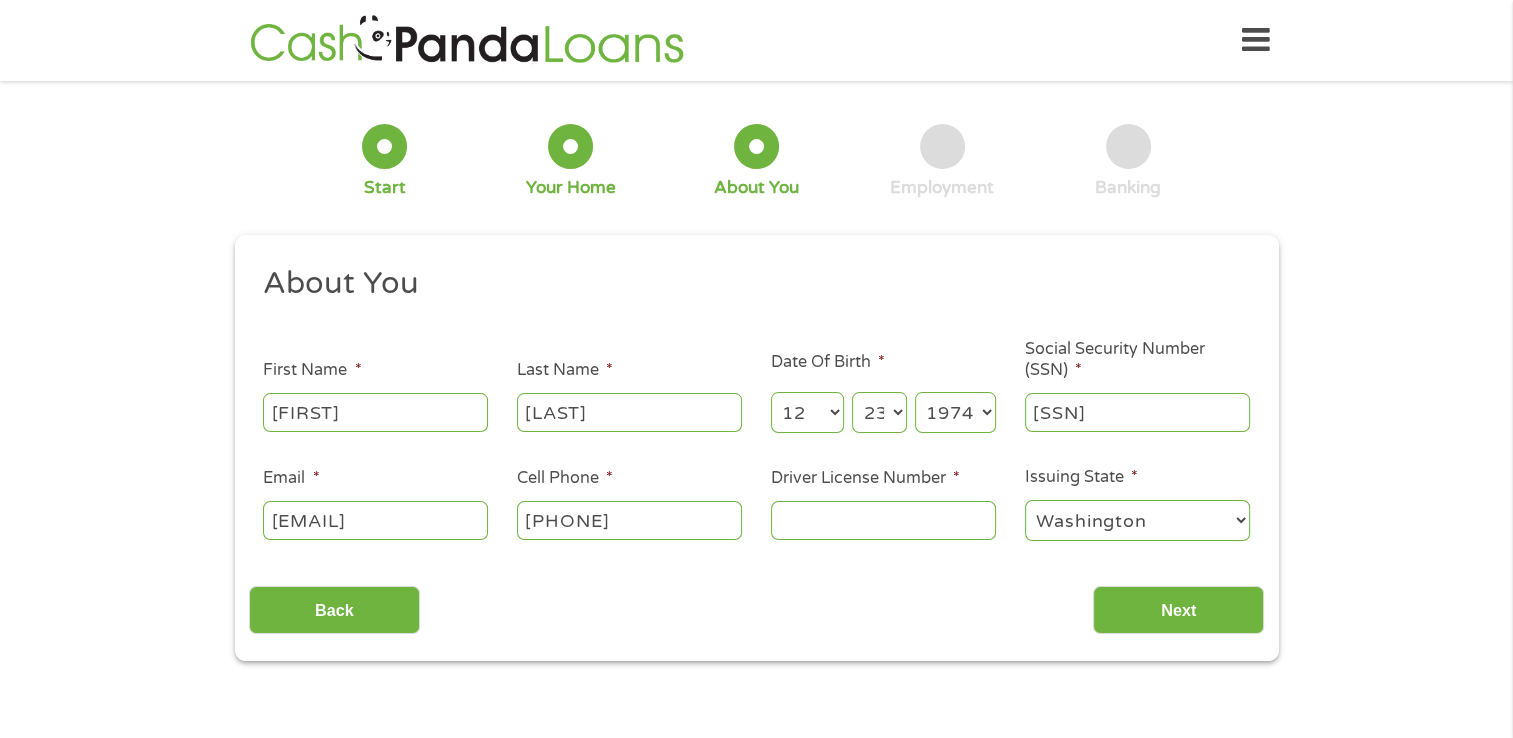 click on "Driver License Number *" at bounding box center (883, 520) 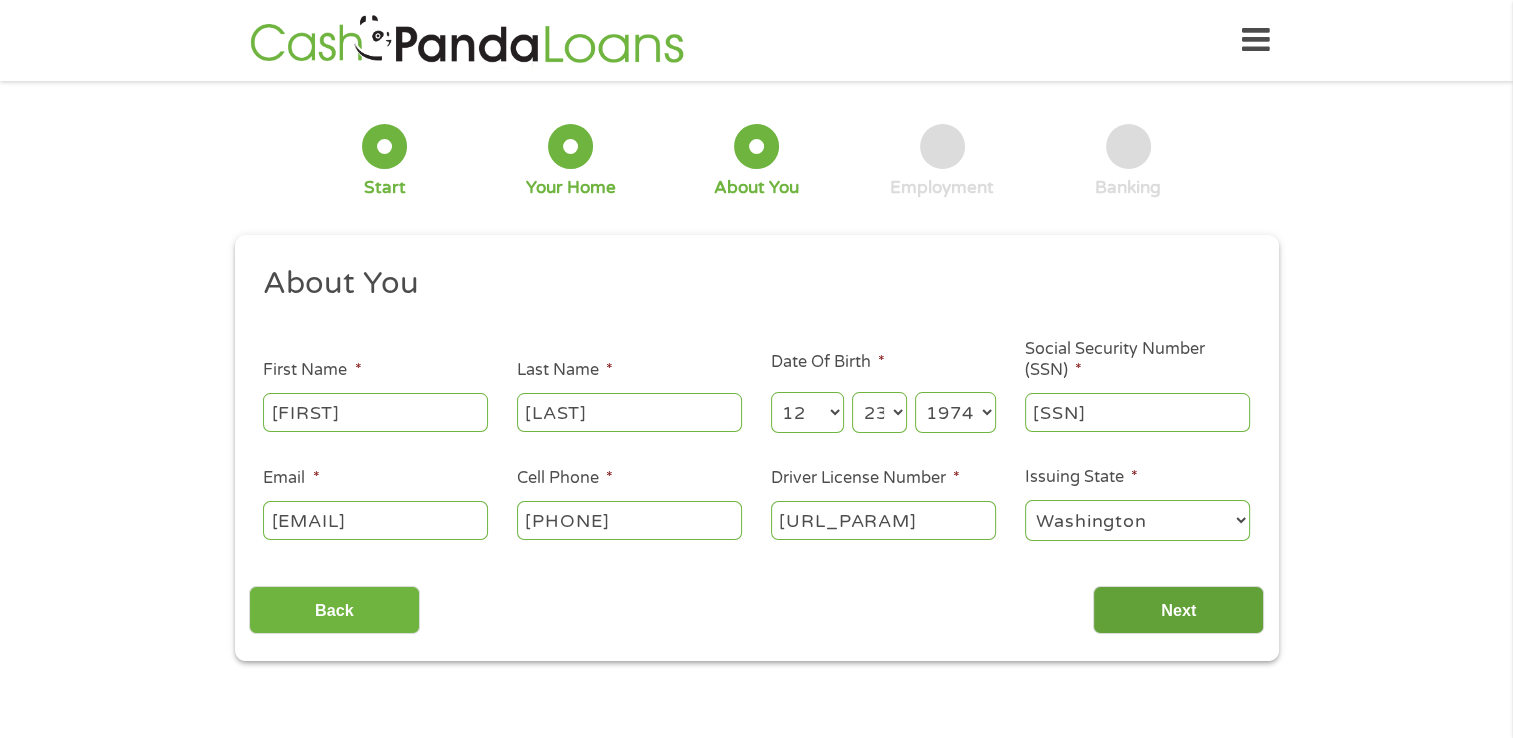 type on "[URL_PARAM]" 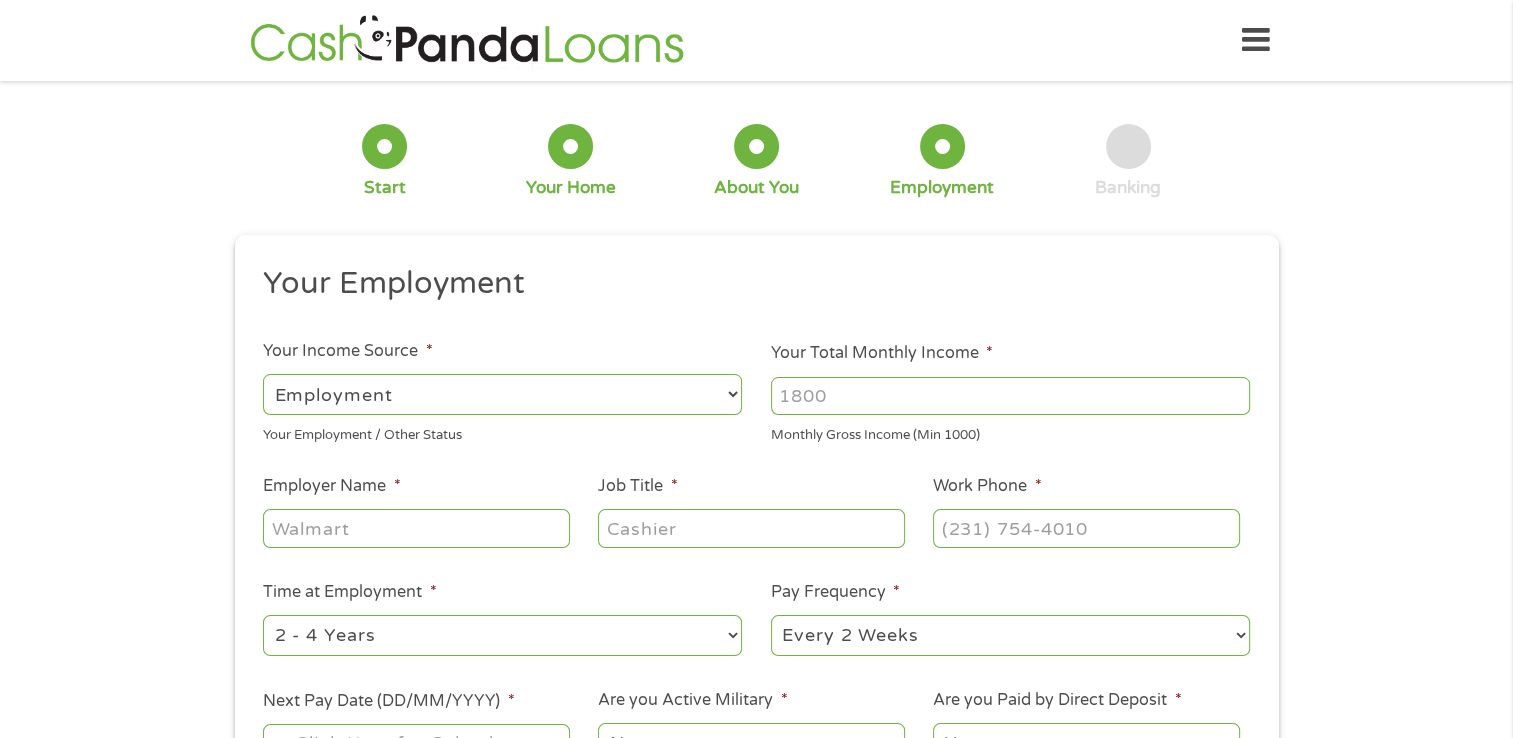 scroll, scrollTop: 8, scrollLeft: 8, axis: both 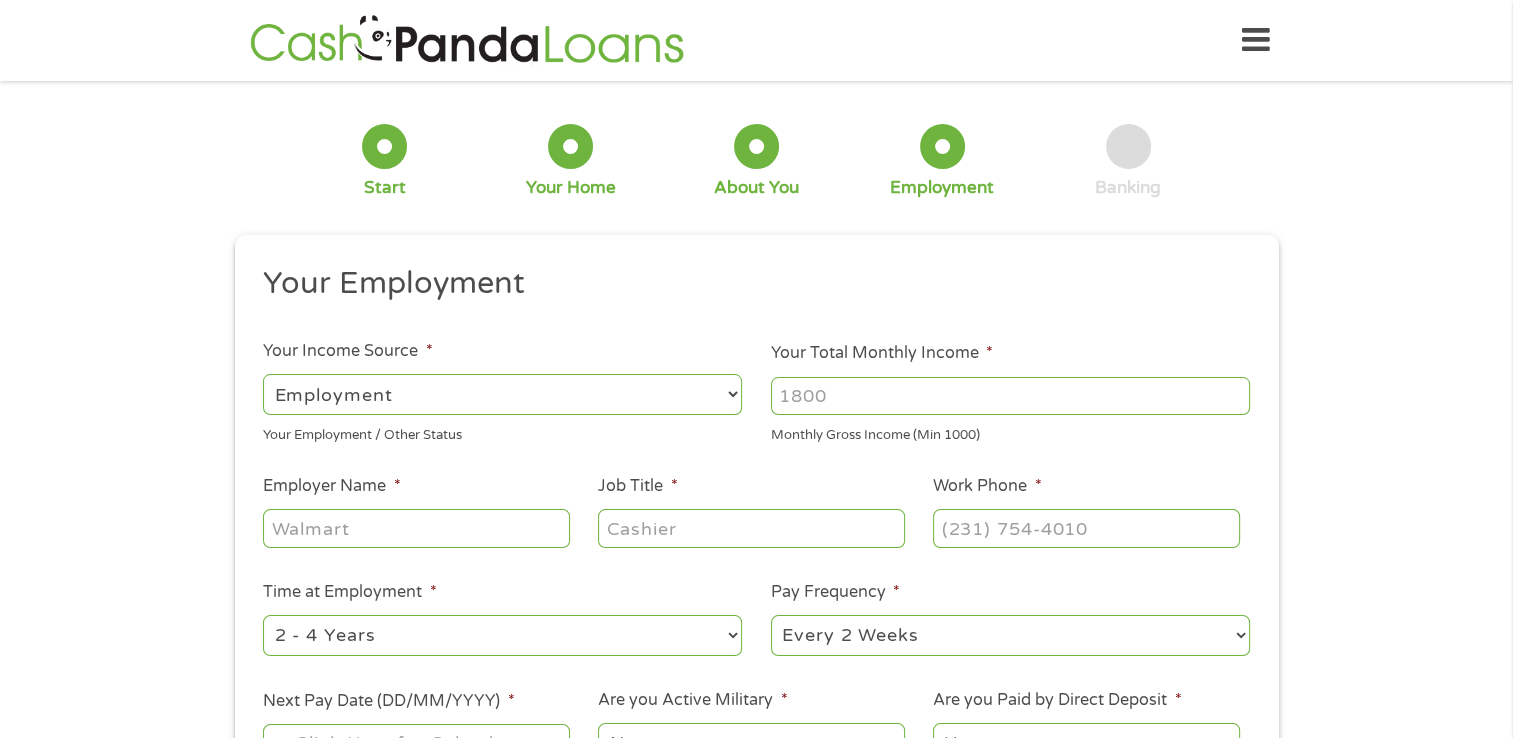click on "Your Total Monthly Income *" at bounding box center [1010, 396] 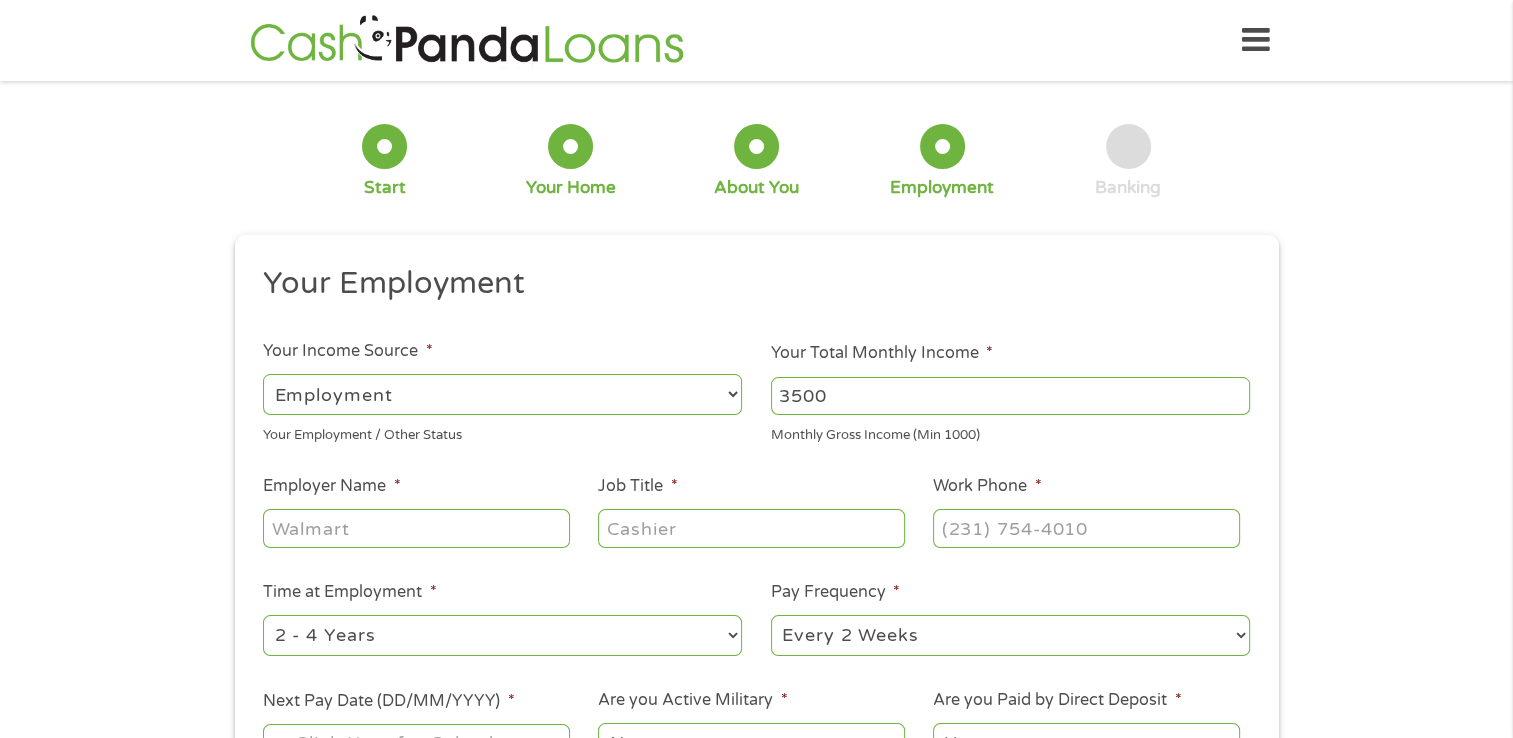 type on "3500" 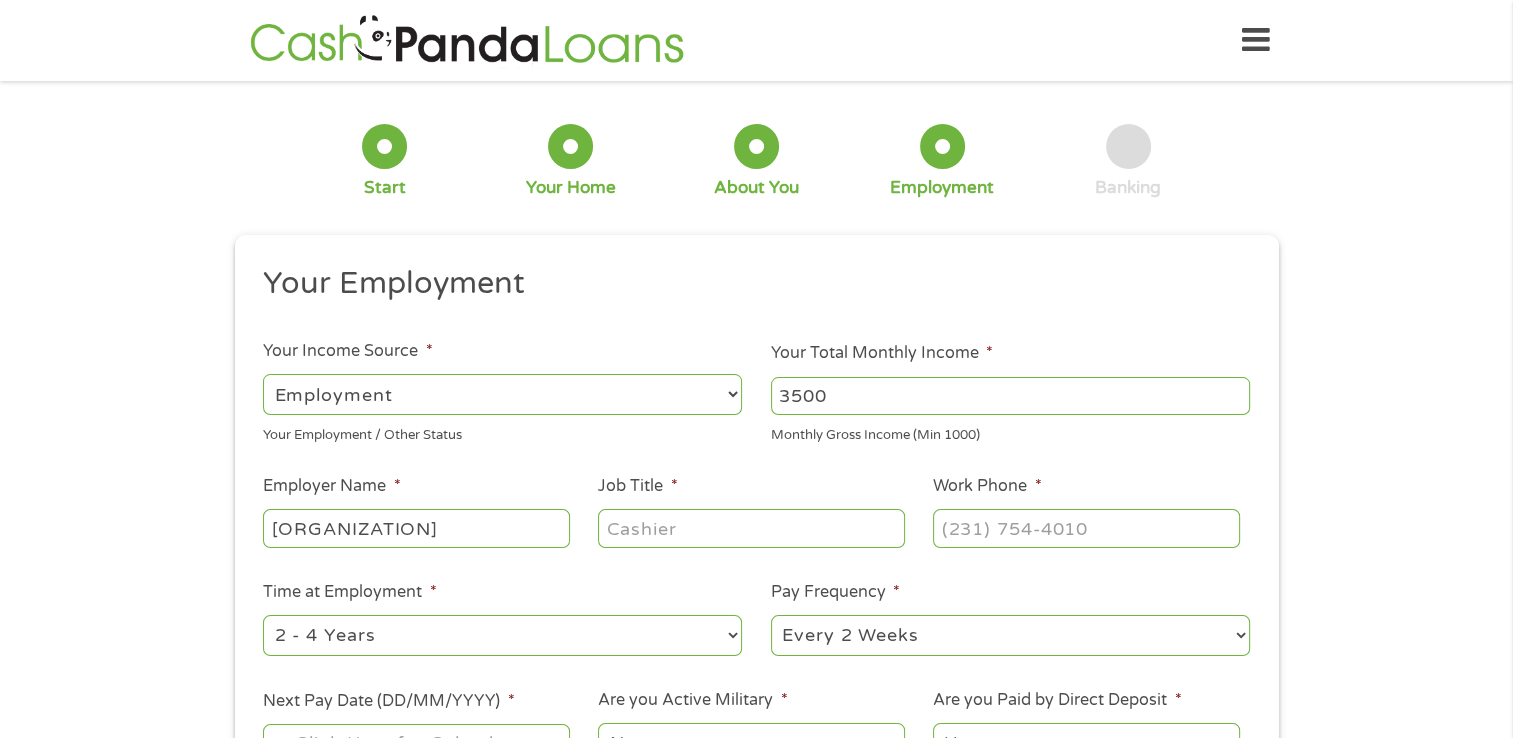 type on "[ORGANIZATION]" 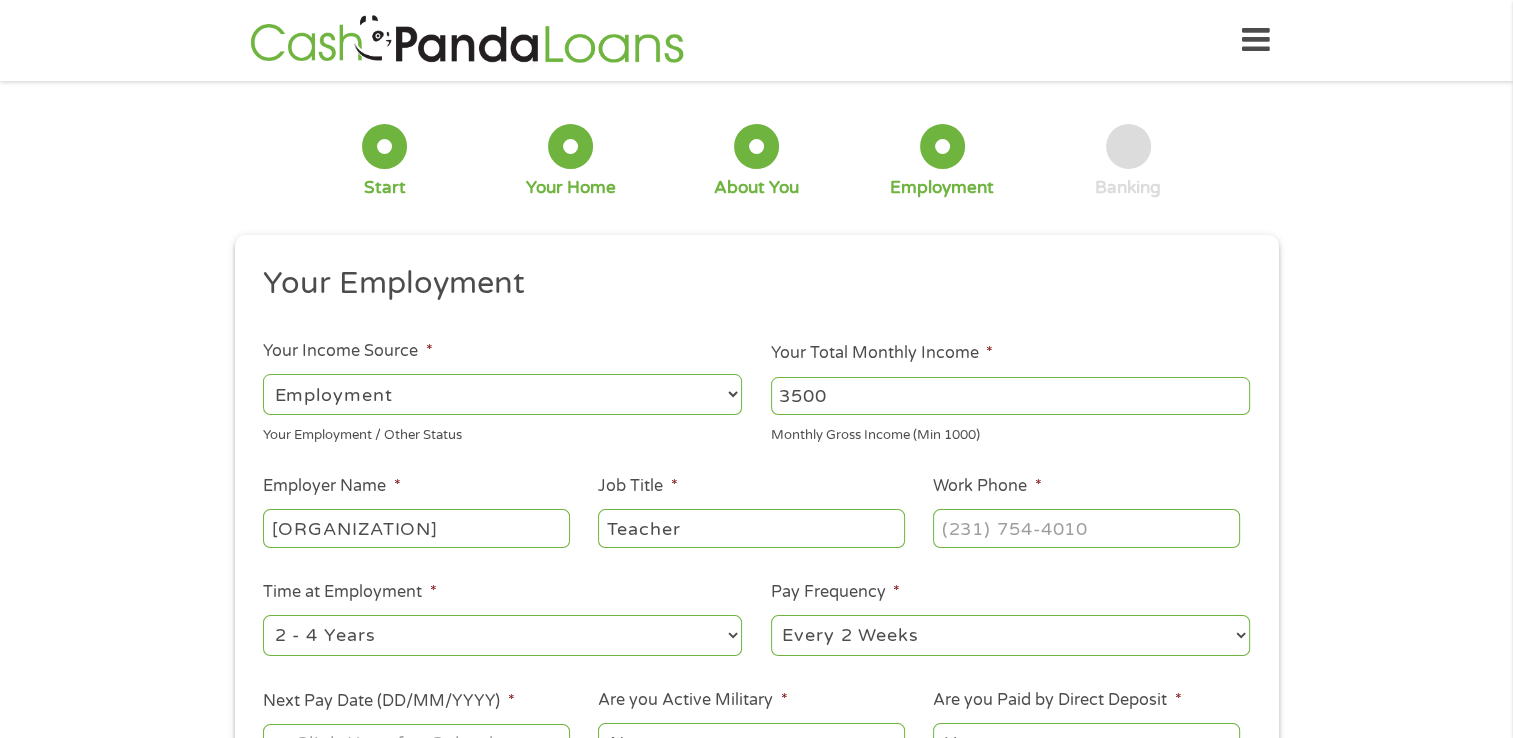 type on "Teacher" 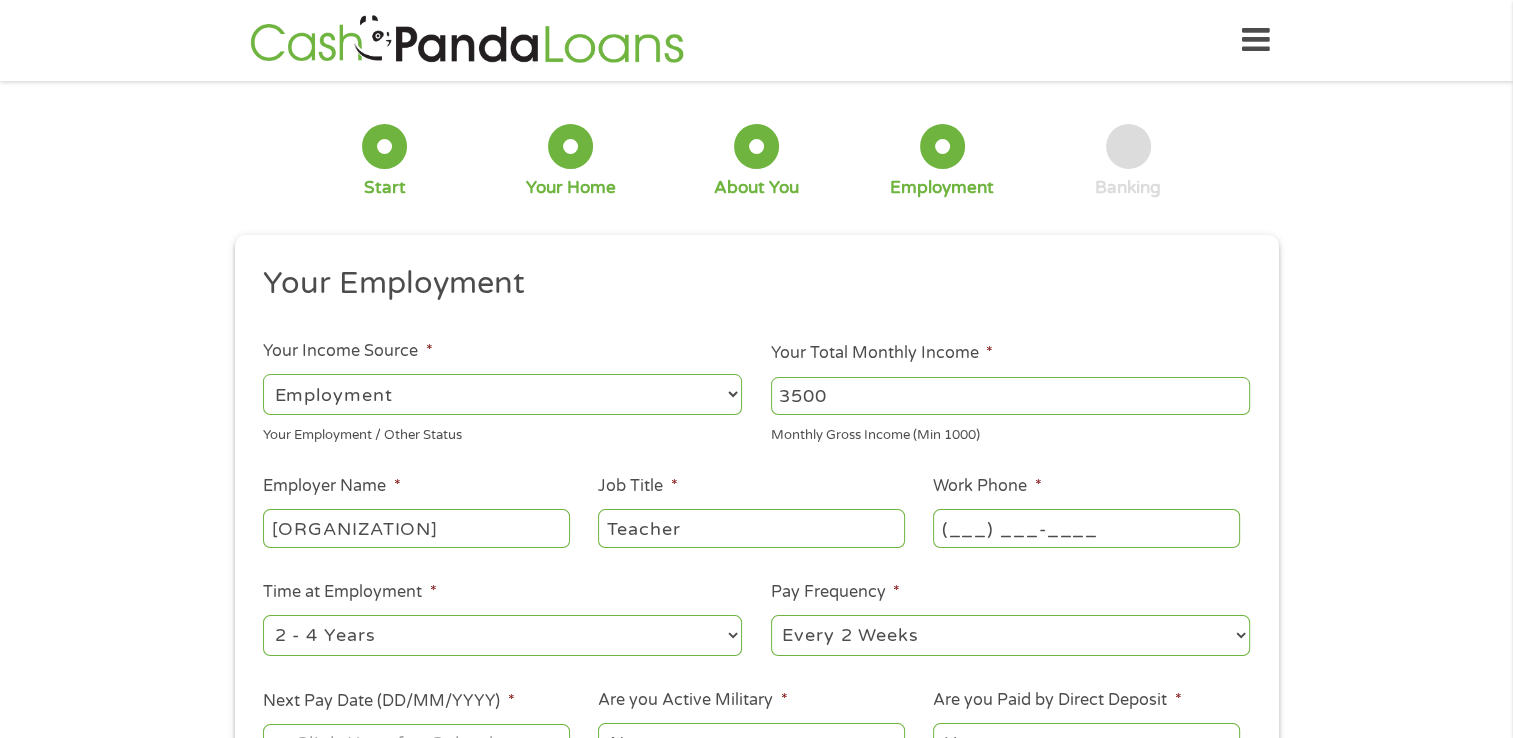 click on "(___) ___-____" at bounding box center [1086, 528] 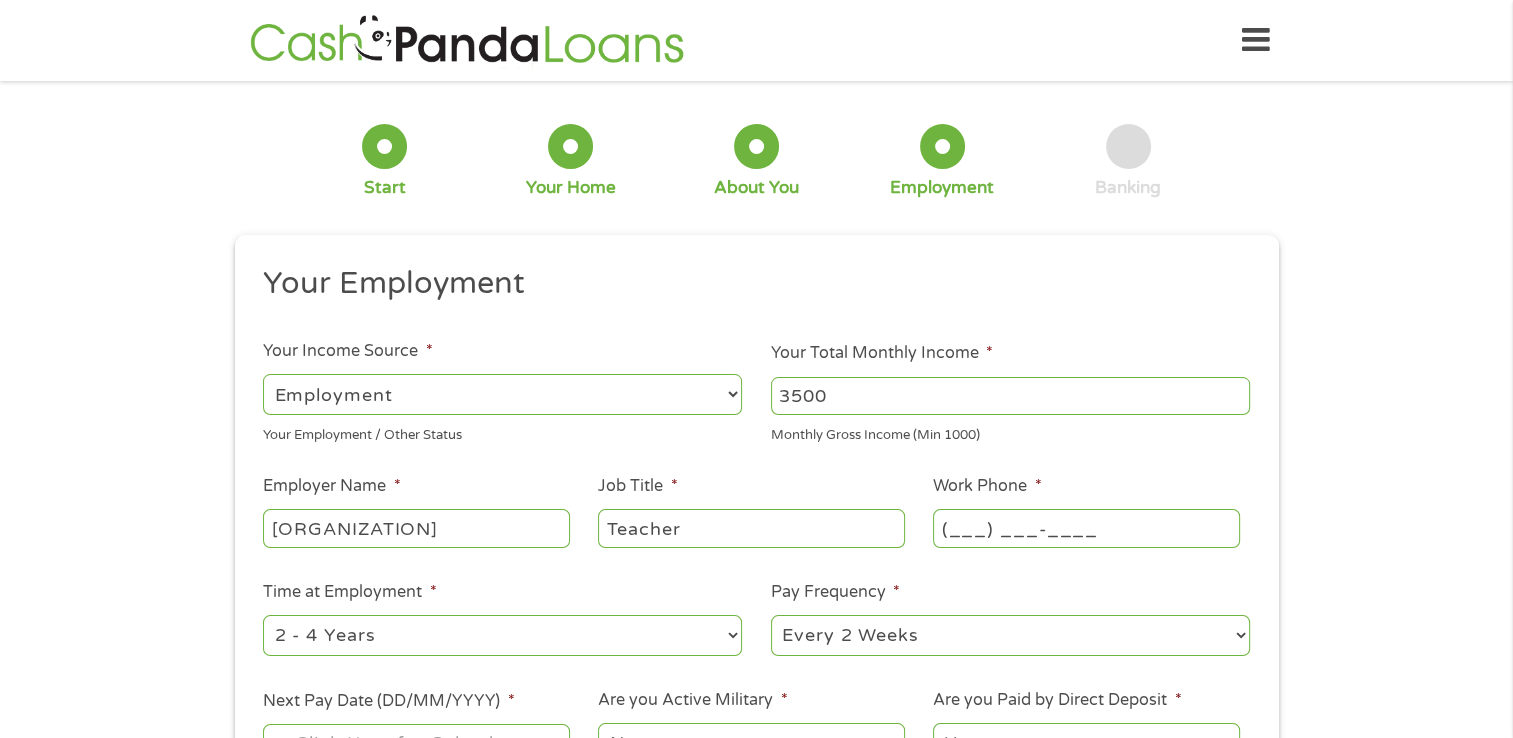 type on "[PHONE]" 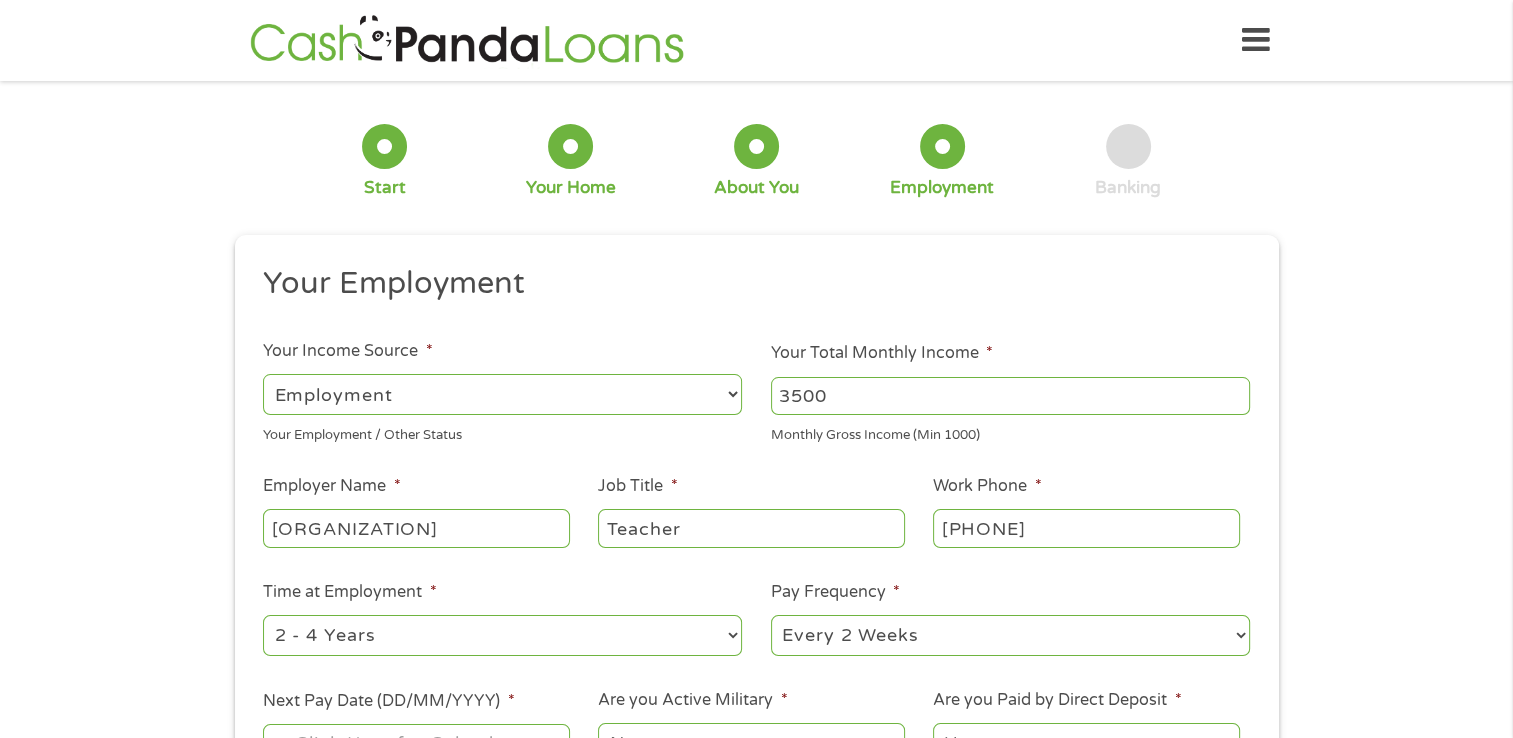 click on "--- Choose one --- 1 Year or less 1 - 2 Years 2 - 4 Years Over 4 Years" at bounding box center (502, 635) 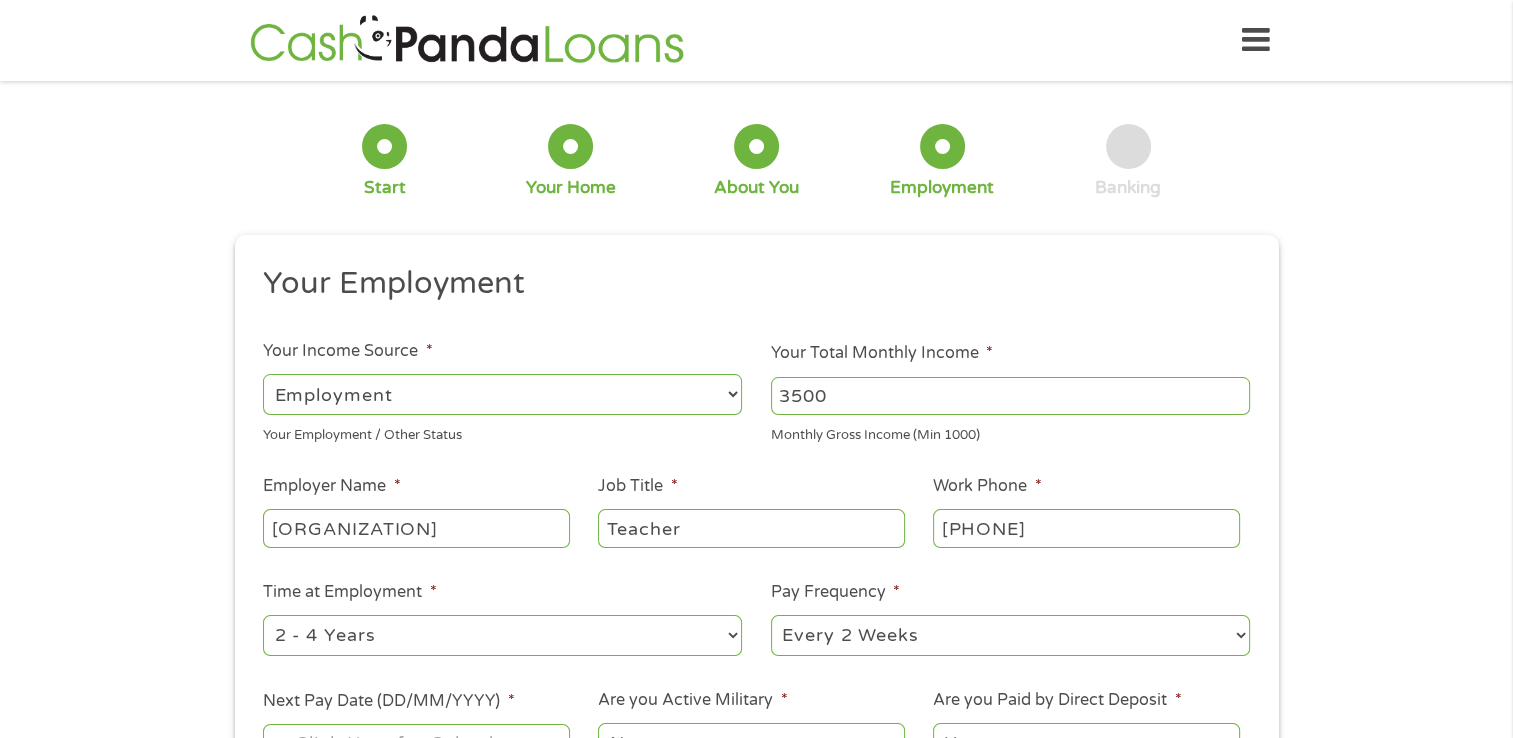 select on "60months" 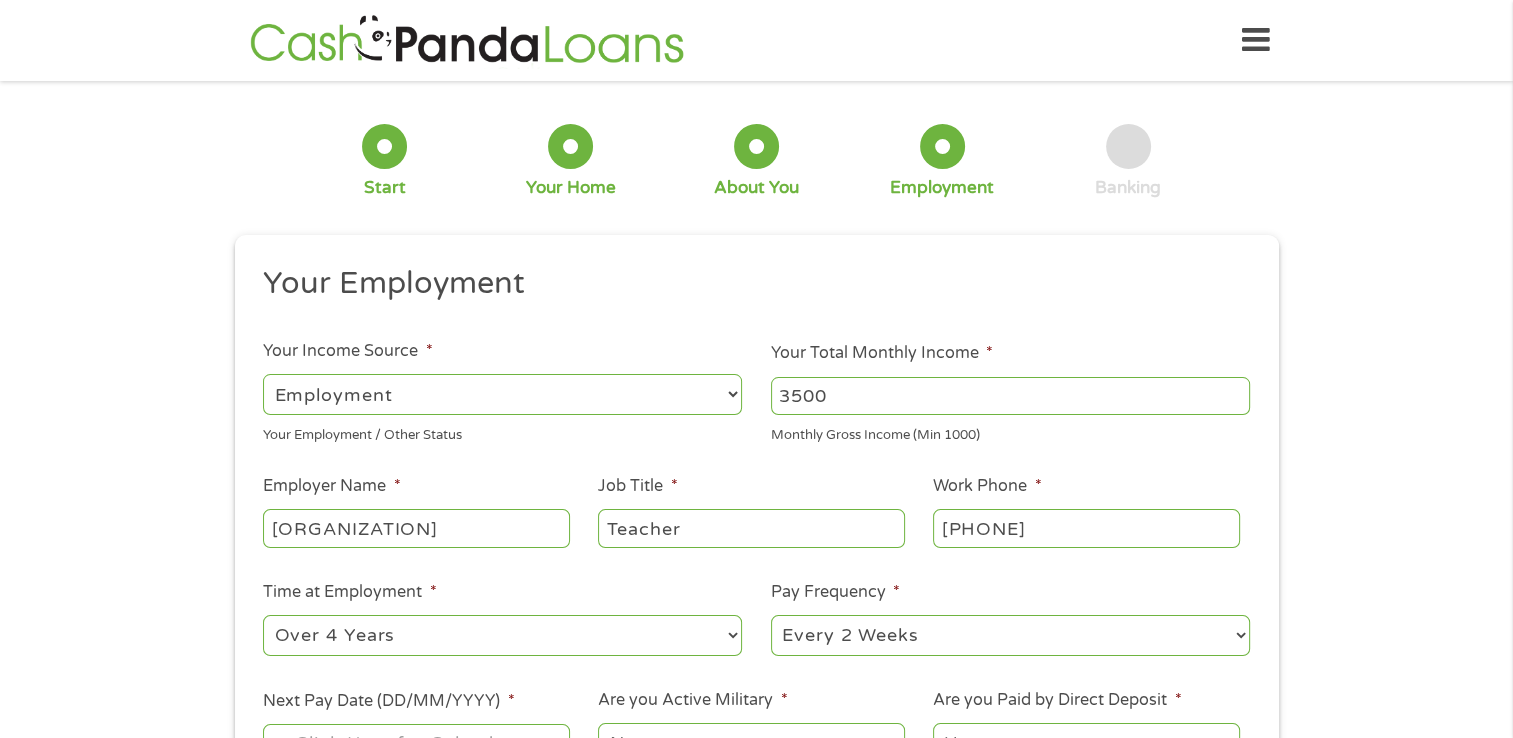 click on "--- Choose one --- 1 Year or less 1 - 2 Years 2 - 4 Years Over 4 Years" at bounding box center [502, 635] 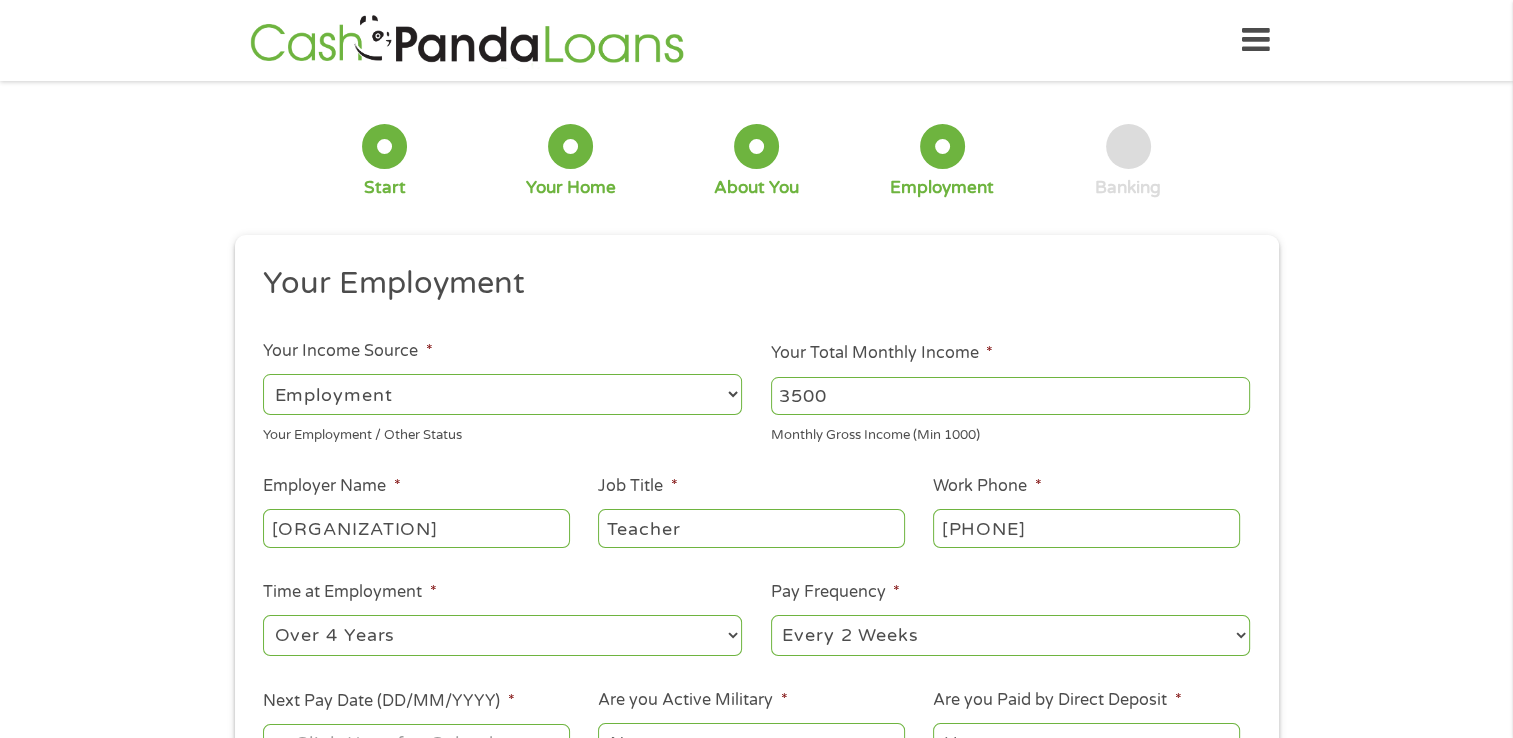 select on "monthly" 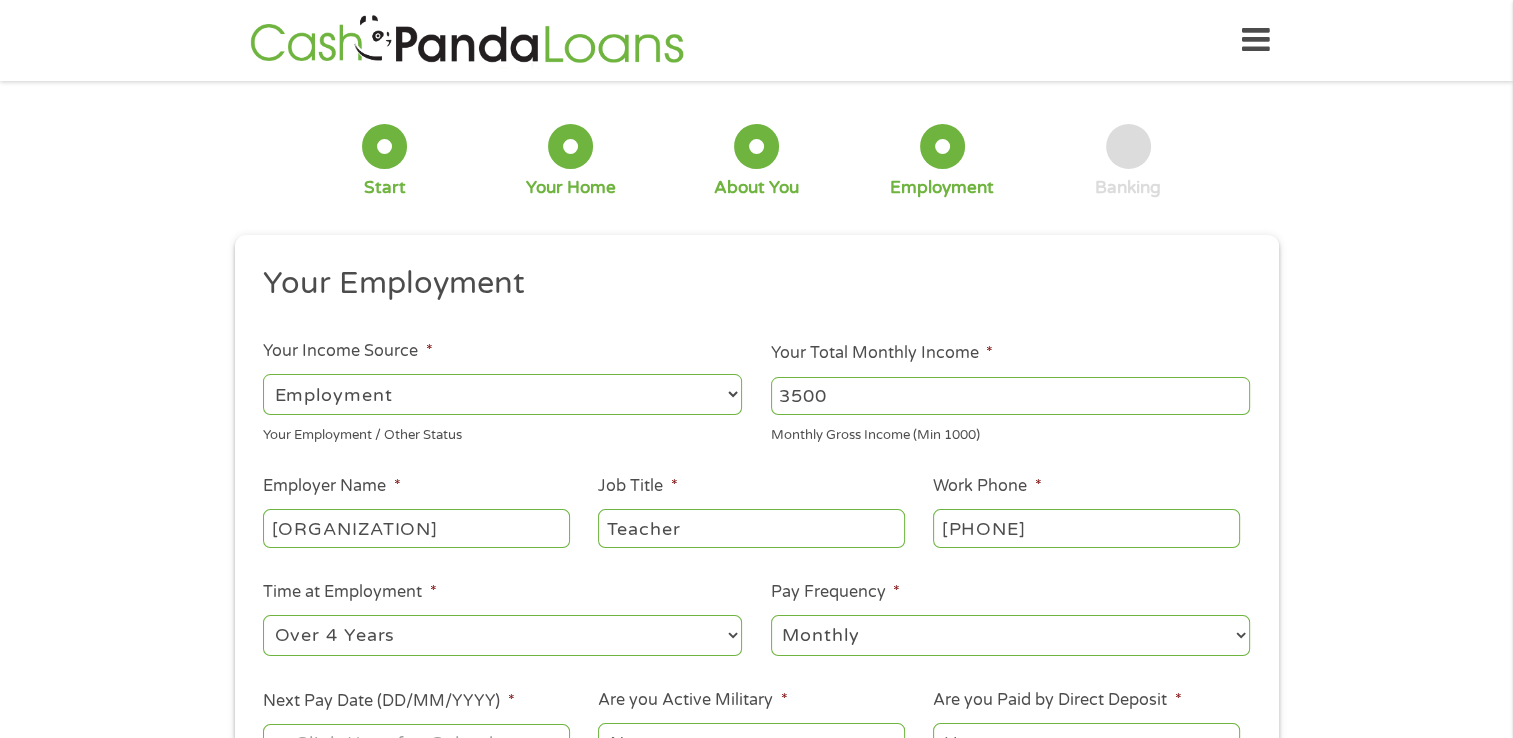click on "--- Choose one --- Every 2 Weeks Every Week Monthly Semi-Monthly" at bounding box center [1010, 635] 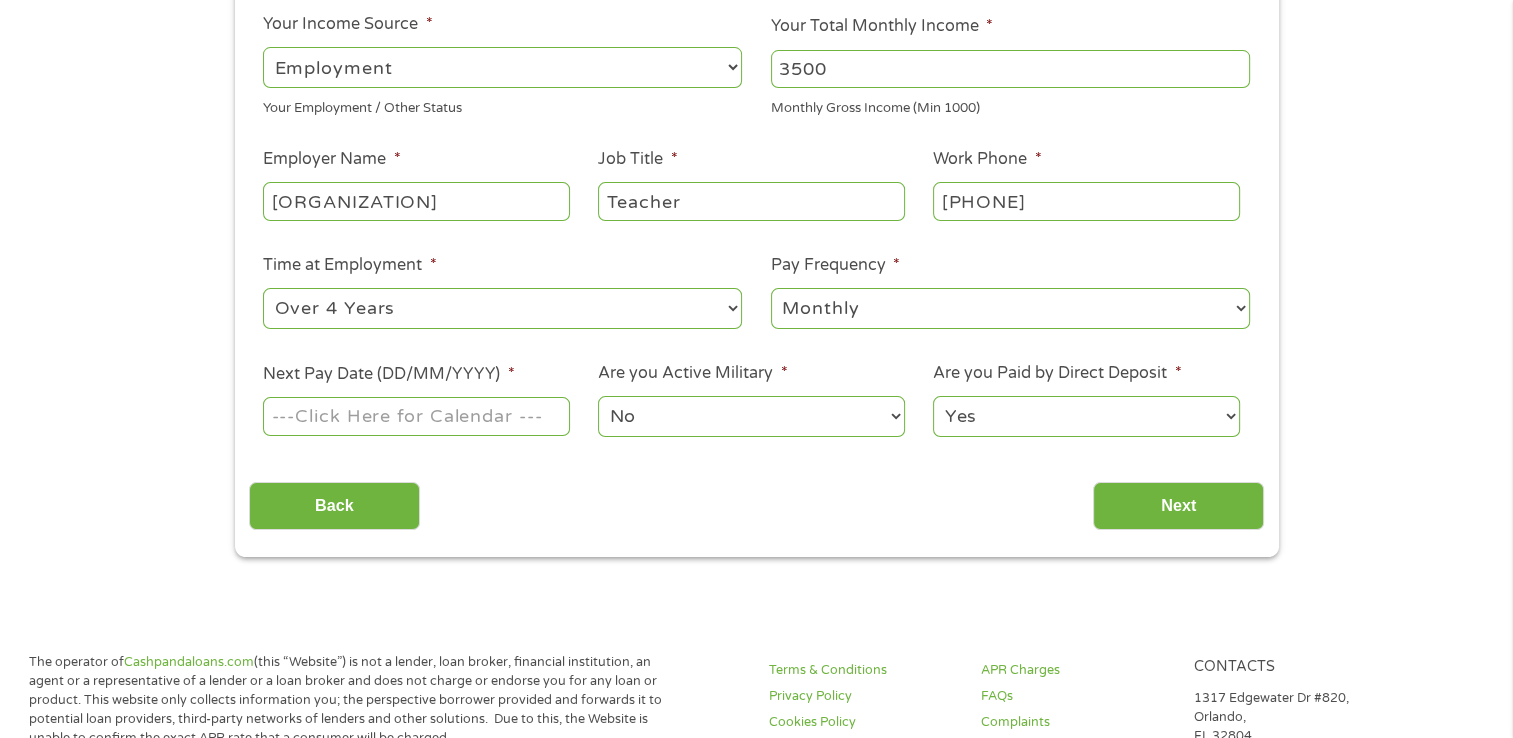 scroll, scrollTop: 328, scrollLeft: 0, axis: vertical 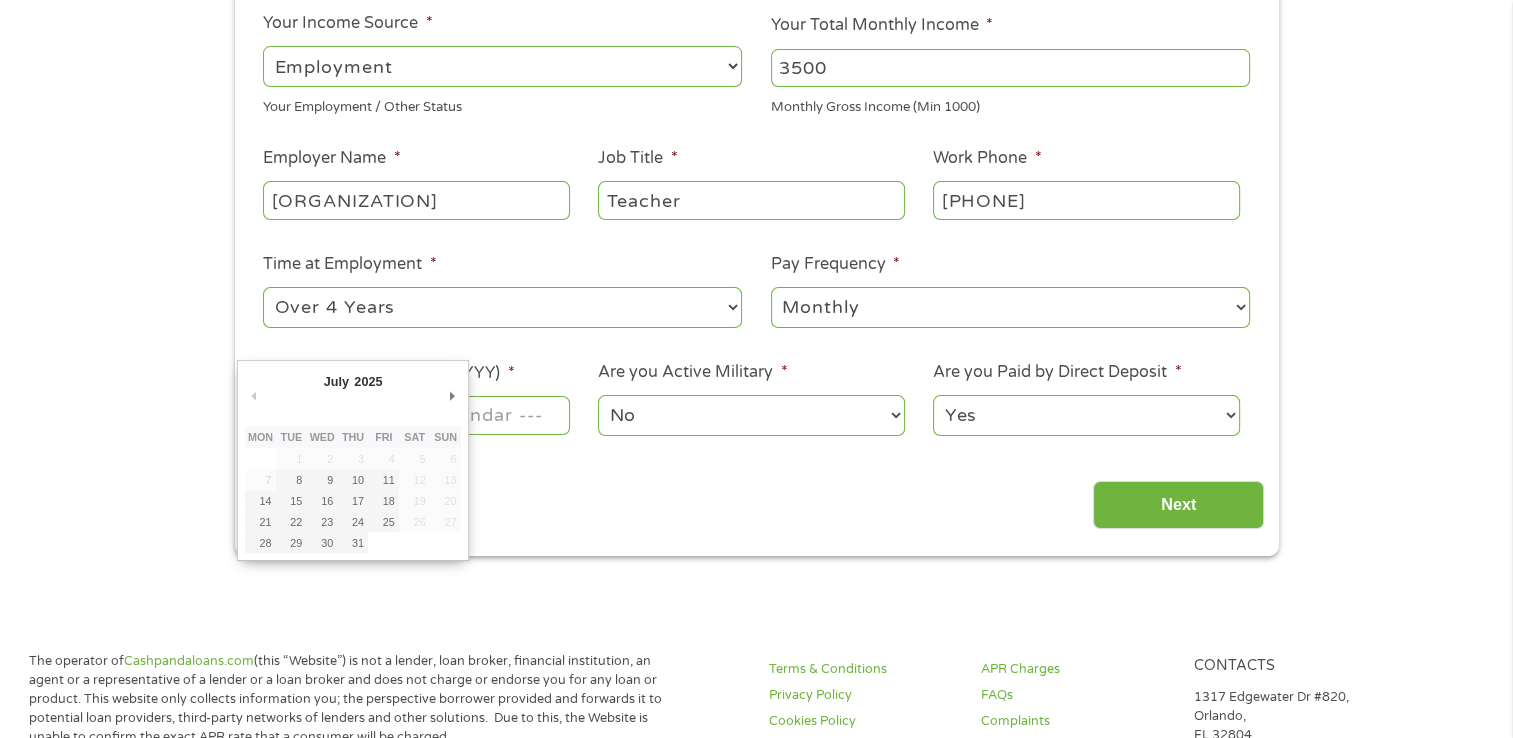 click on "Next Pay Date (DD/MM/YYYY) *" at bounding box center [416, 415] 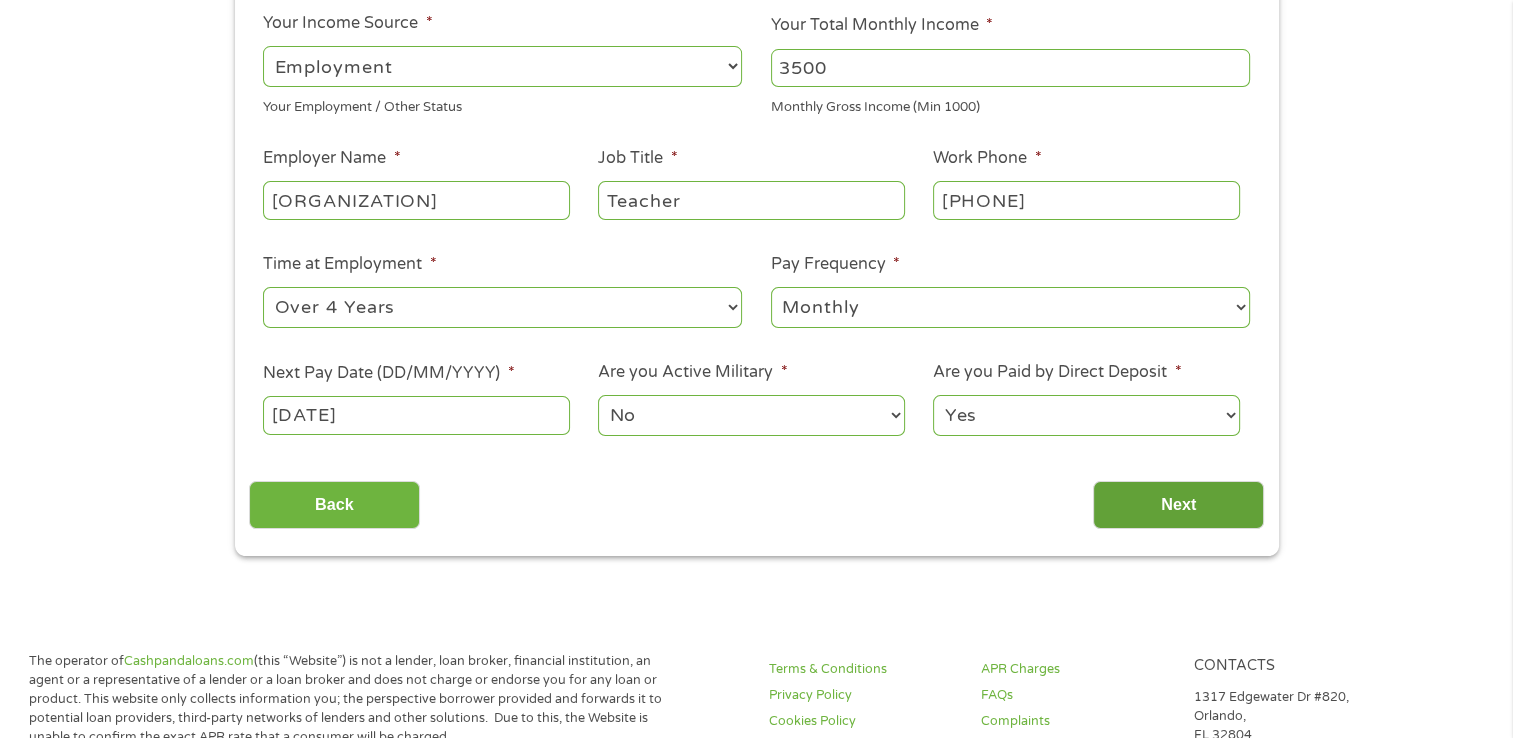 click on "Next" at bounding box center (1178, 505) 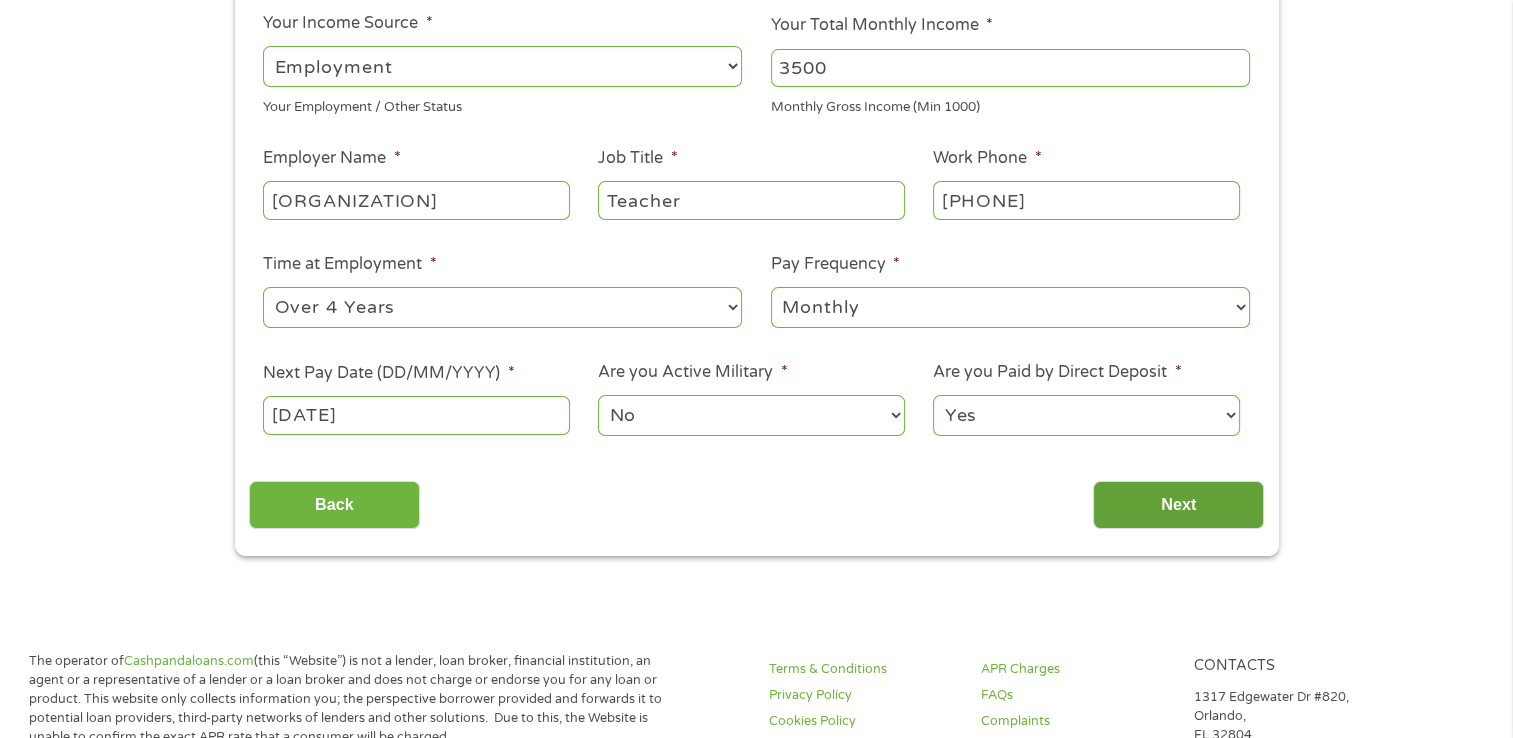scroll, scrollTop: 8, scrollLeft: 8, axis: both 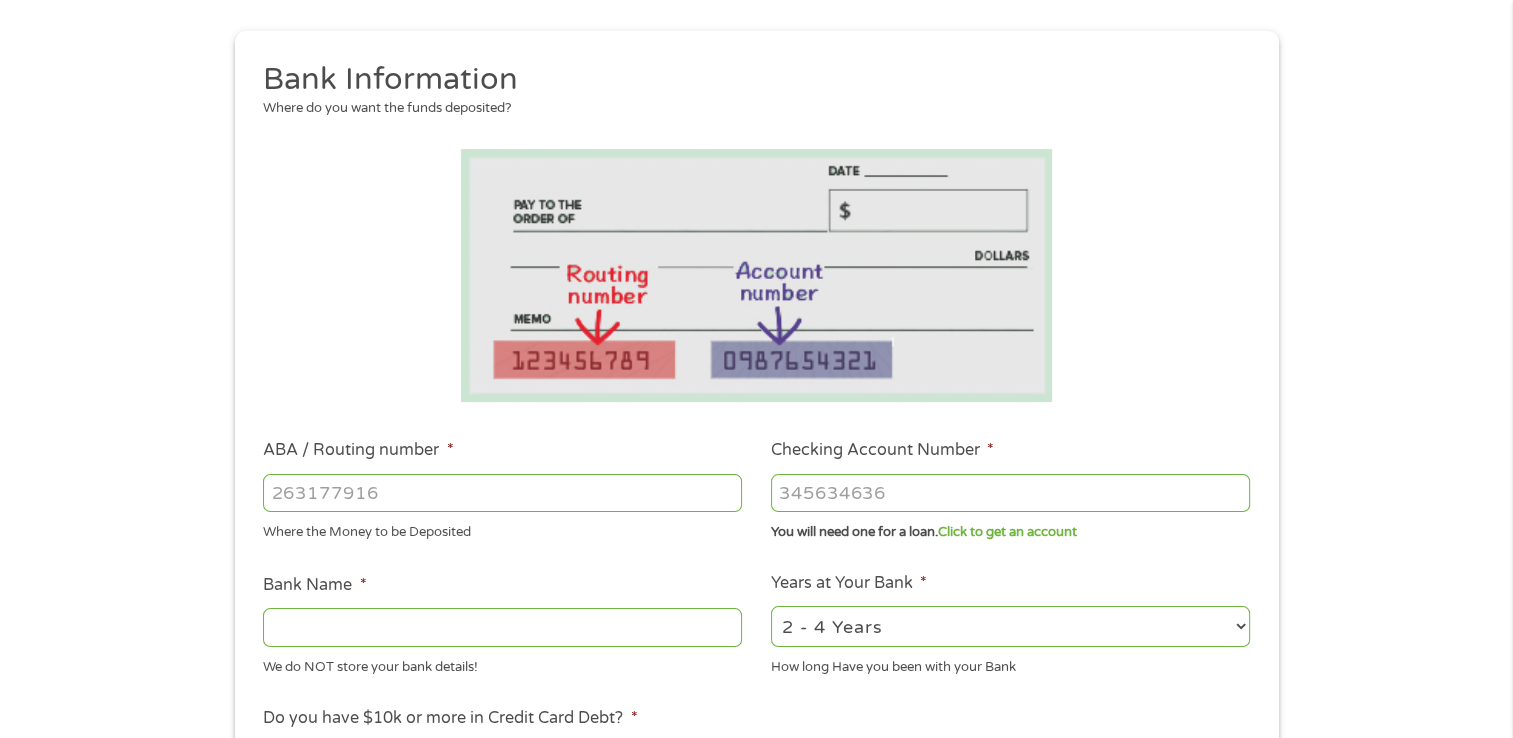 click on "ABA / Routing number *" at bounding box center (502, 493) 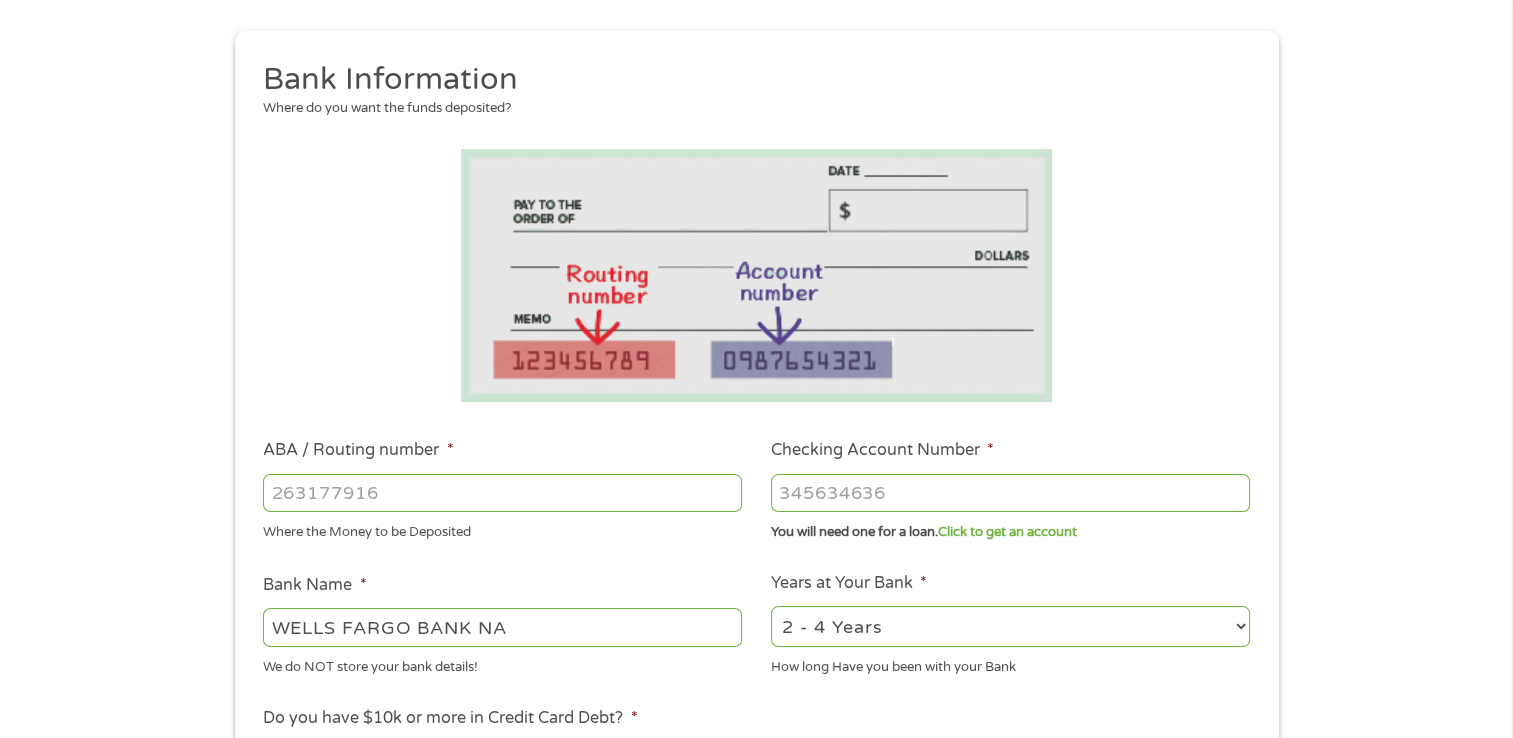 type on "[NUMBER]" 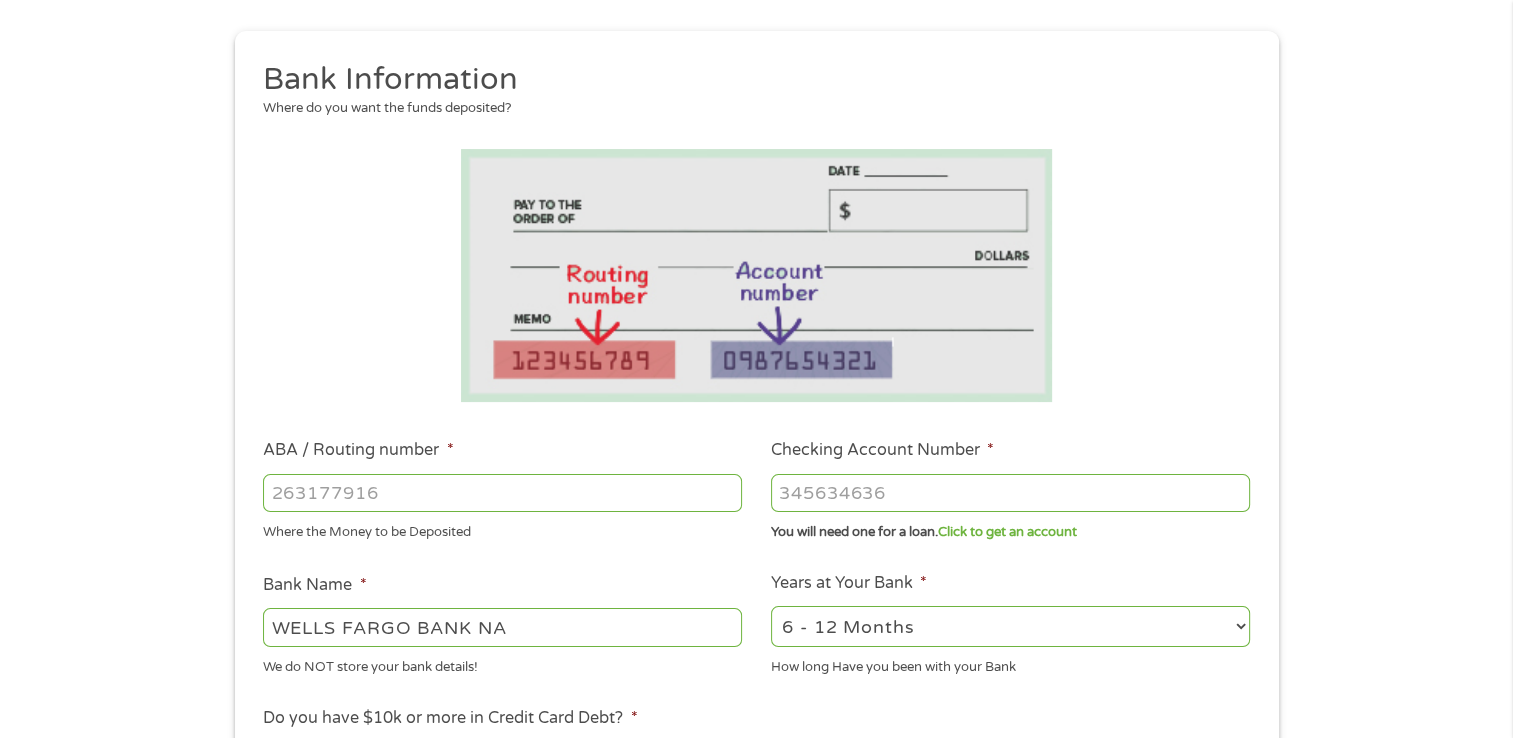 click on "2 - 4 Years 6 - 12 Months 1 - 2 Years Over 4 Years" at bounding box center (1010, 626) 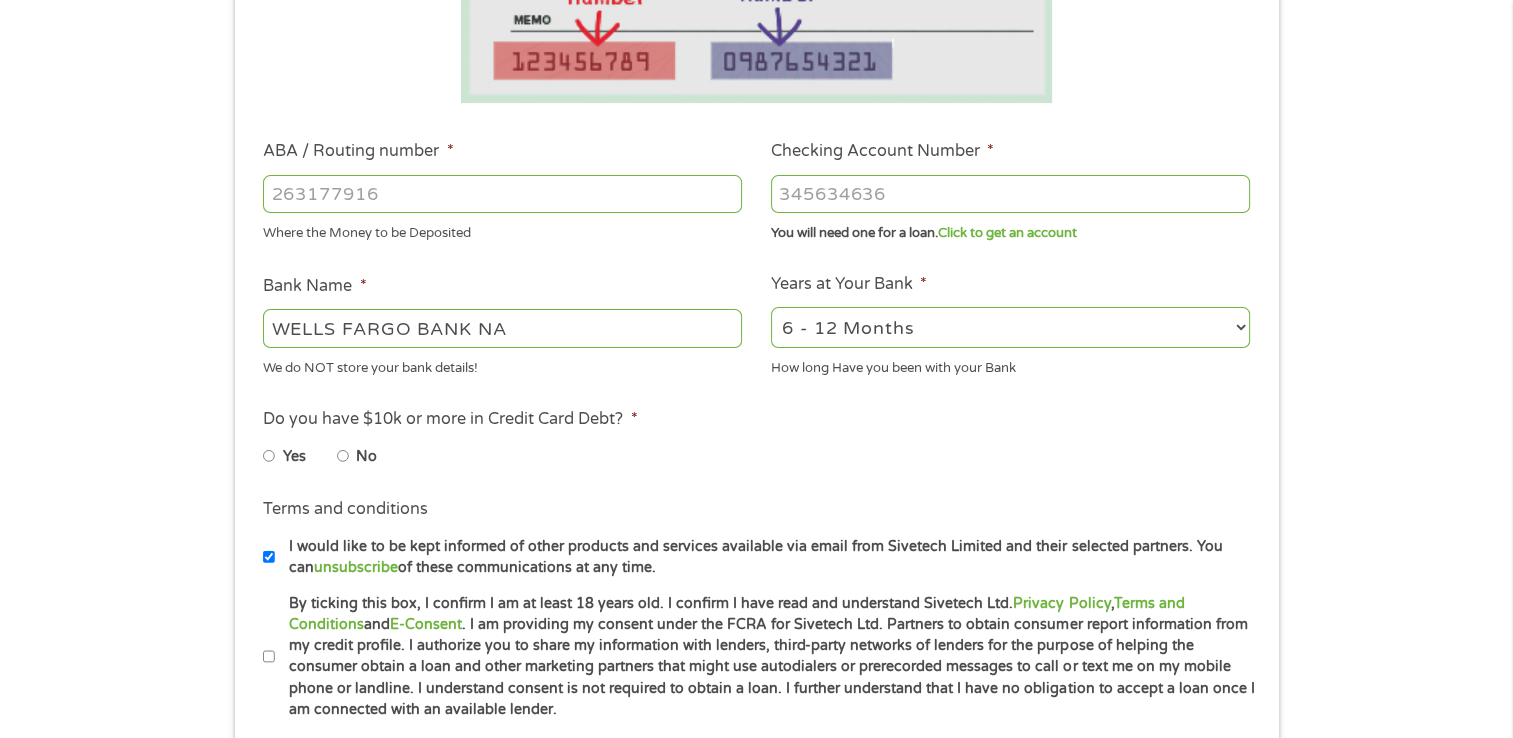 scroll, scrollTop: 507, scrollLeft: 0, axis: vertical 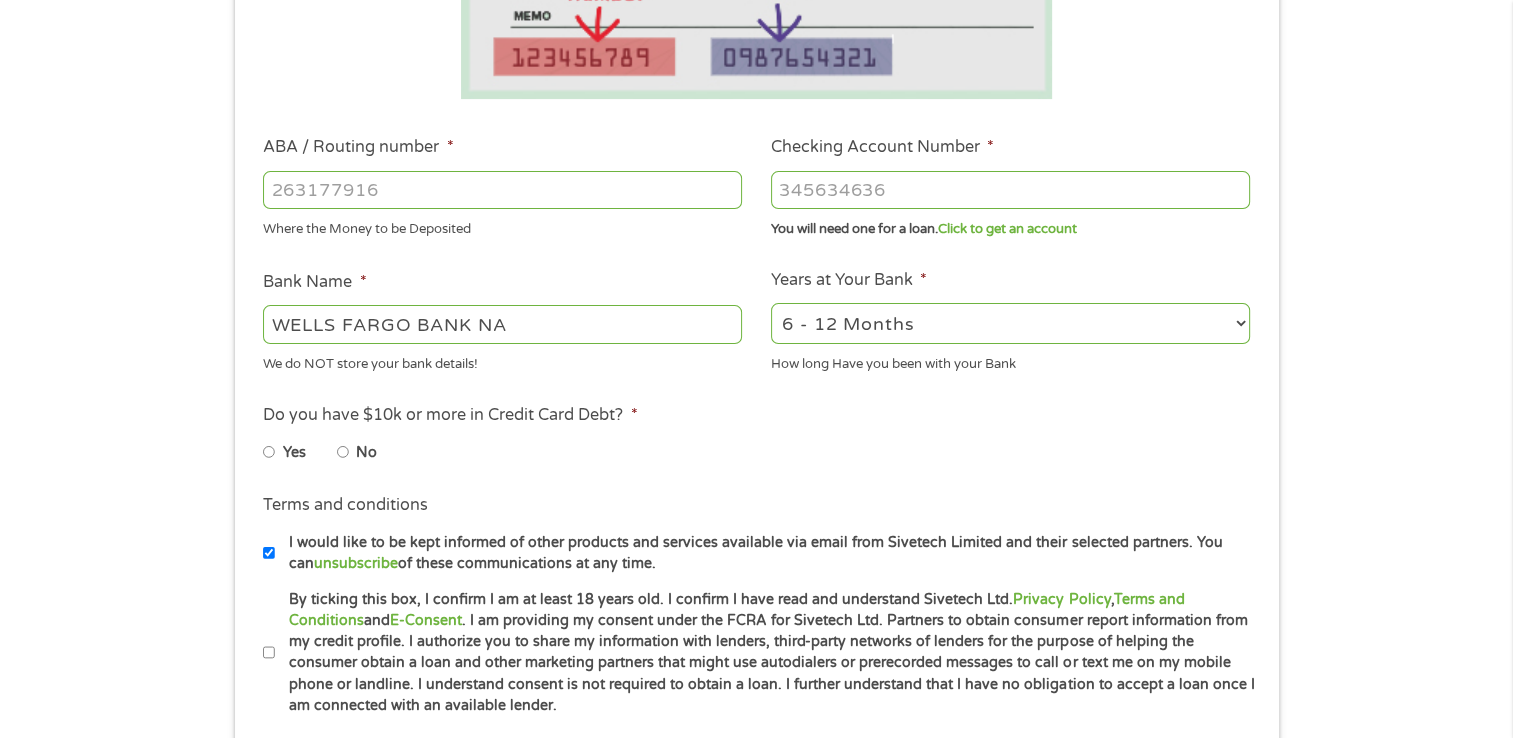 click on "Yes" at bounding box center [269, 452] 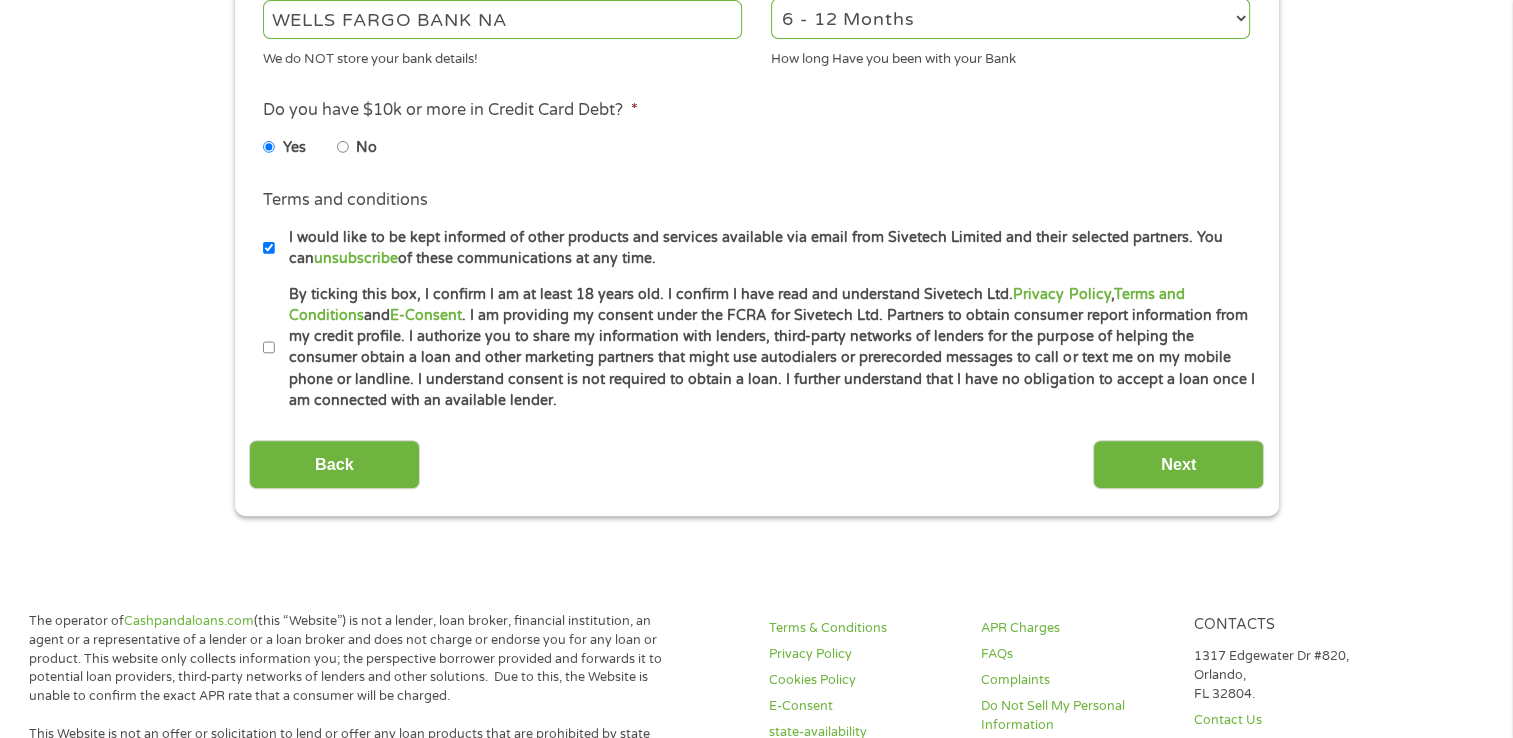 scroll, scrollTop: 812, scrollLeft: 0, axis: vertical 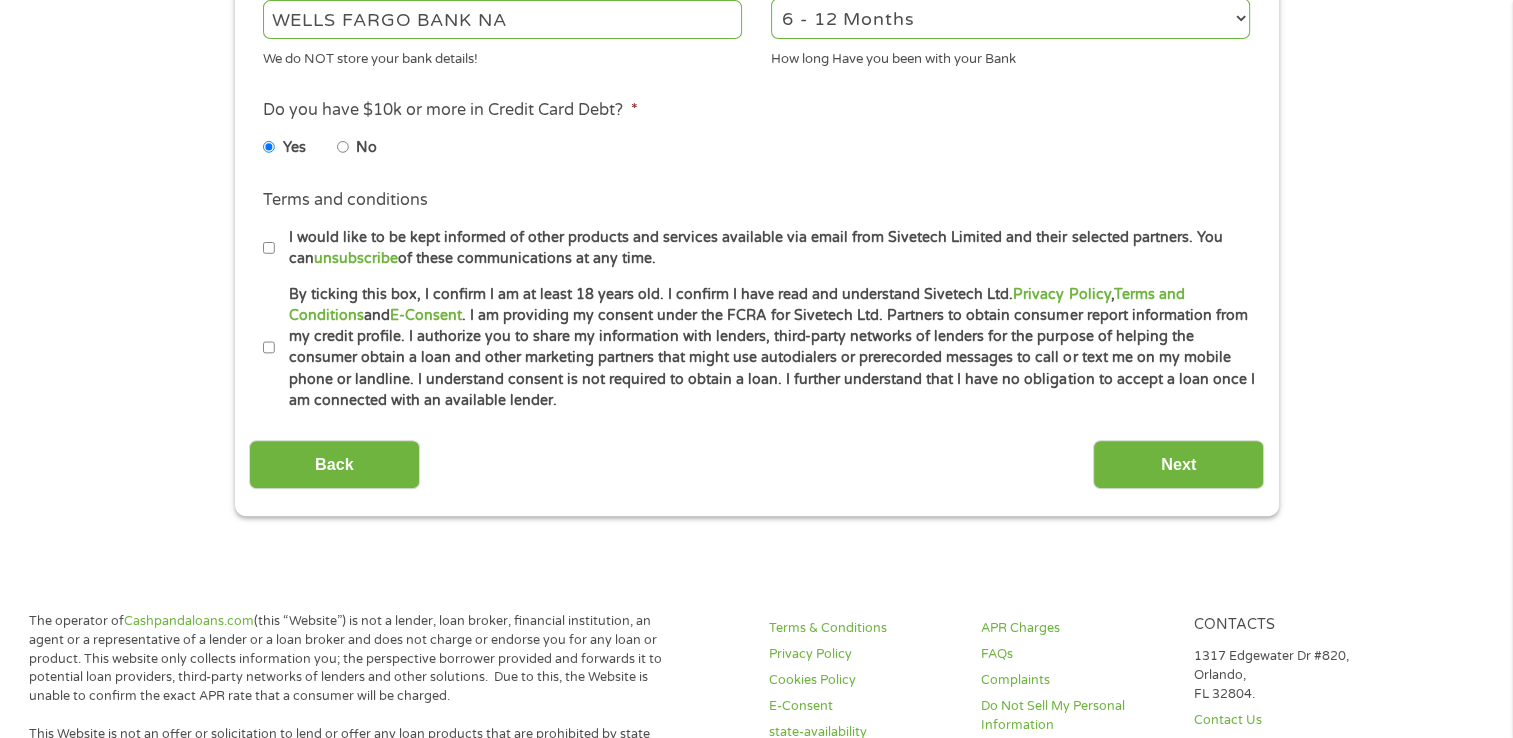 click on "By ticking this box, I confirm I am at least 18 years old. I confirm I have read and understand Sivetech Ltd.  Privacy Policy ,  Terms and Conditions  and  E-Consent . I am providing my consent under the FCRA for Sivetech Ltd. Partners to obtain consumer report information from my credit profile. I authorize you to share my information with lenders, third-party networks of lenders for the purpose of helping the consumer obtain a loan and other marketing partners that might use autodialers or prerecorded messages to call or text me on my mobile phone or landline. I understand consent is not required to obtain a loan. I further understand that I have no obligation to accept a loan once I am connected with an available lender." at bounding box center (269, 348) 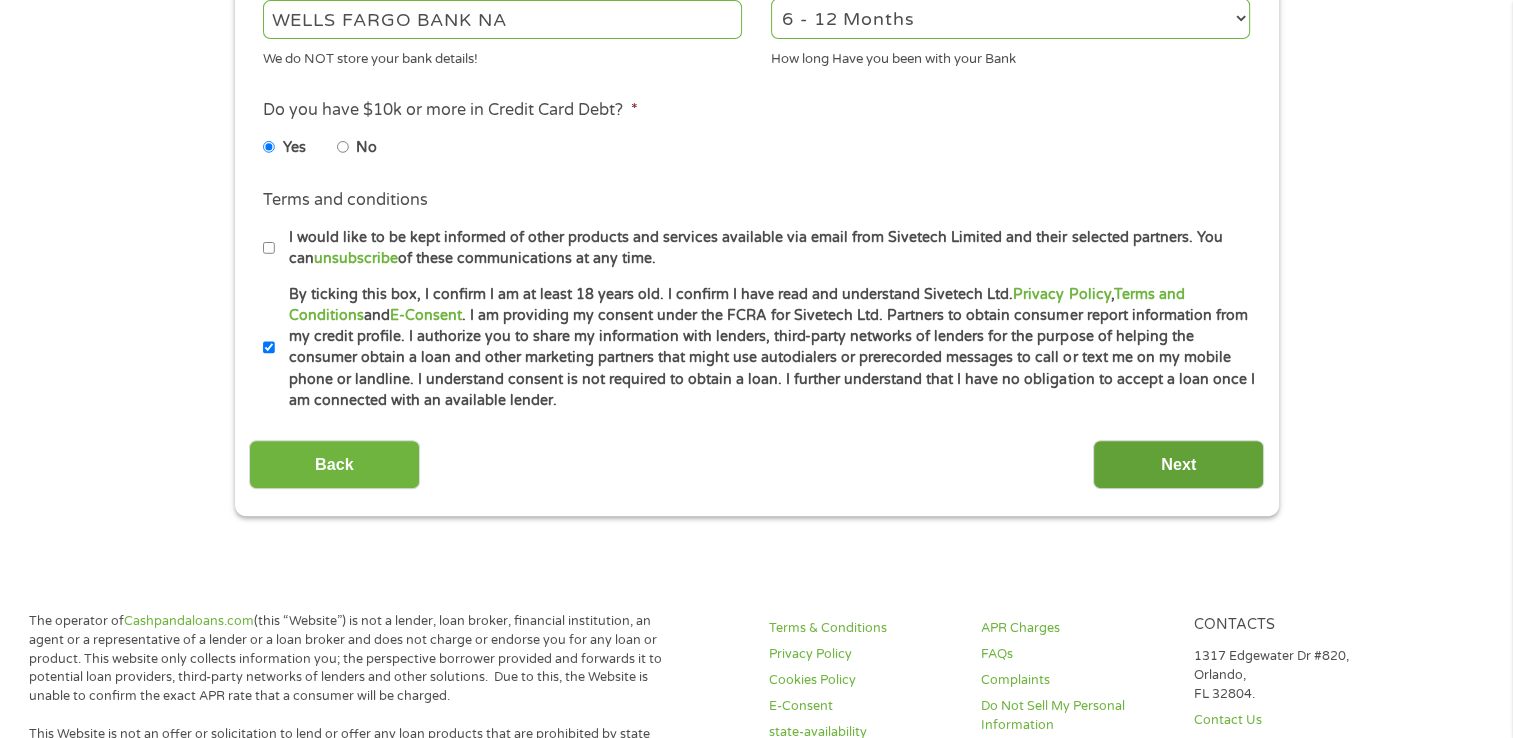 click on "Next" at bounding box center (1178, 464) 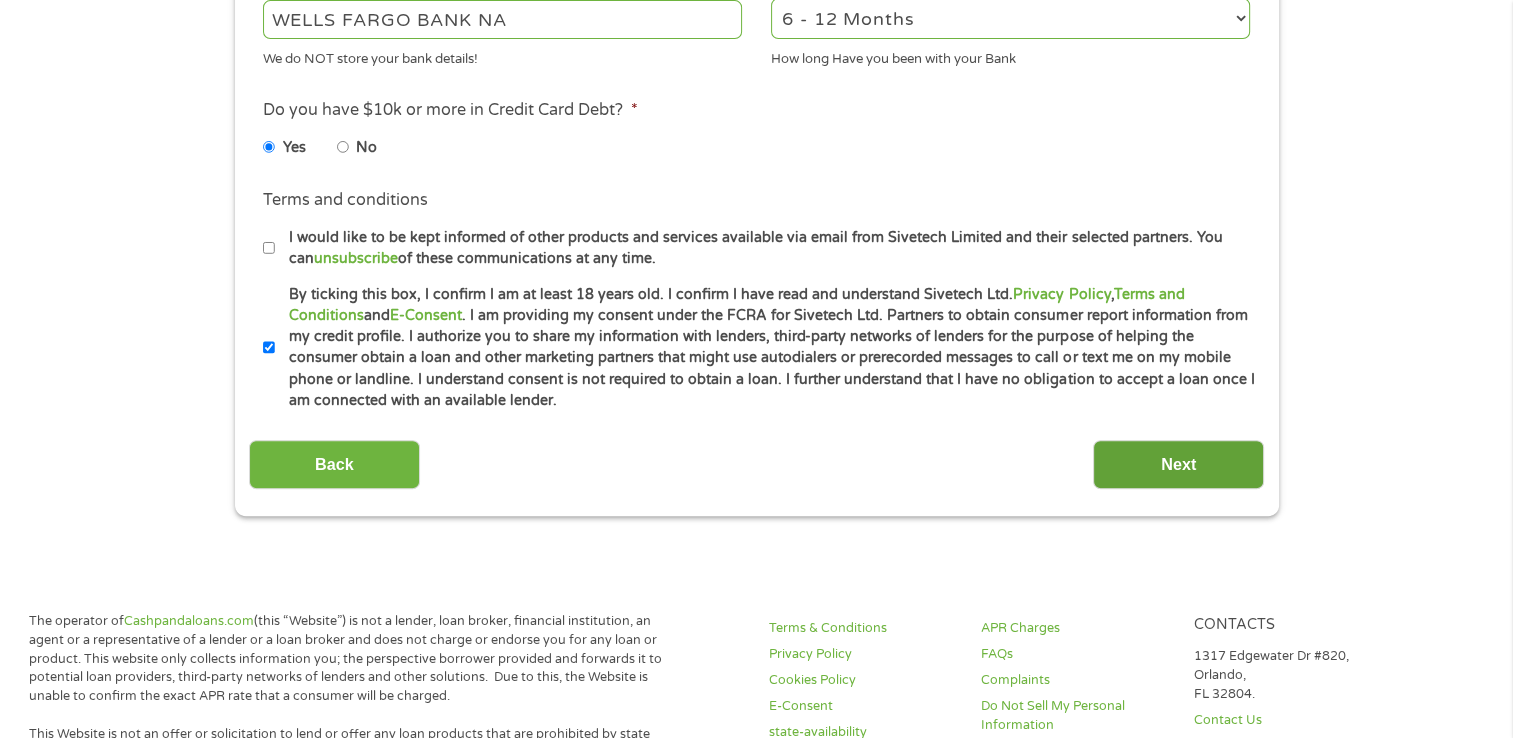 scroll, scrollTop: 8, scrollLeft: 8, axis: both 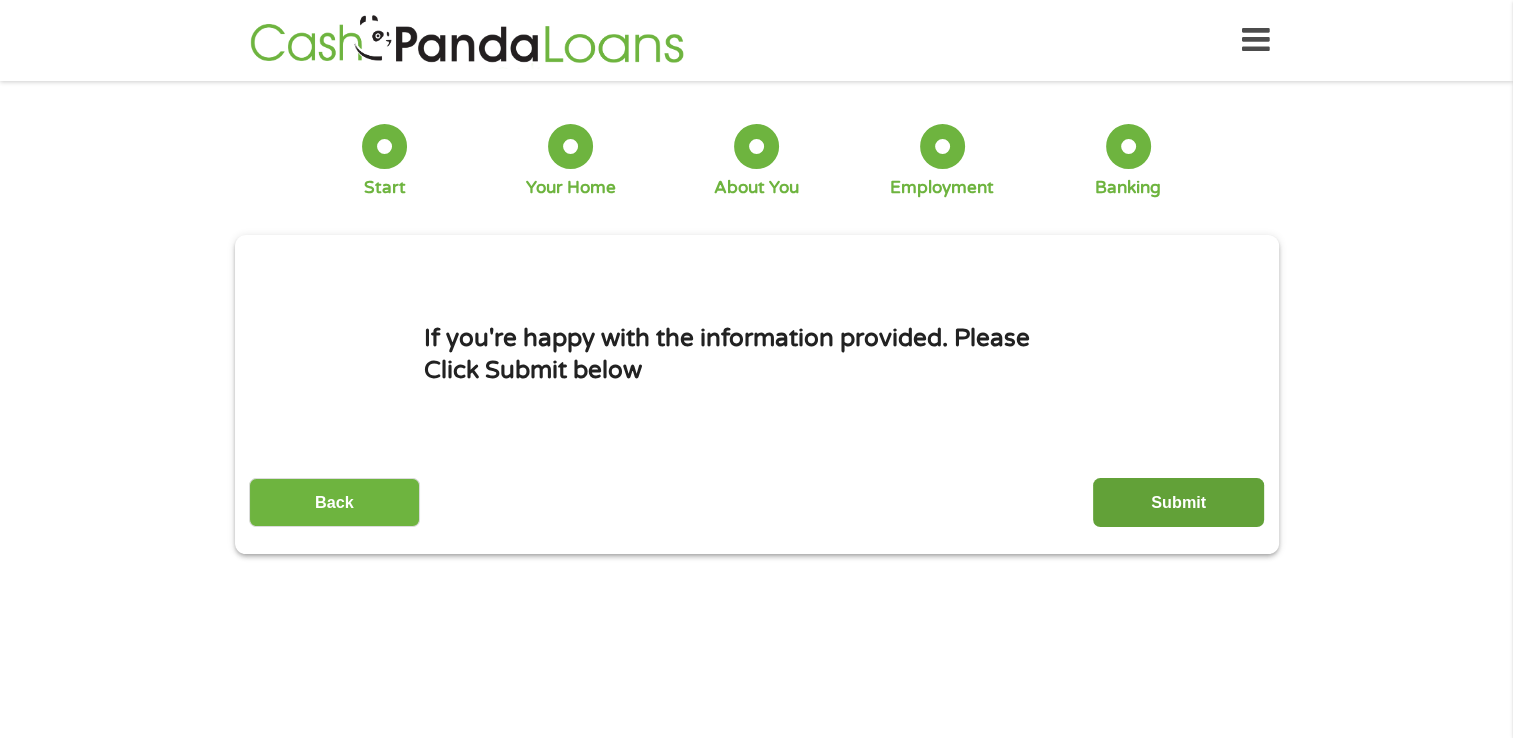 click on "Submit" at bounding box center (1178, 502) 